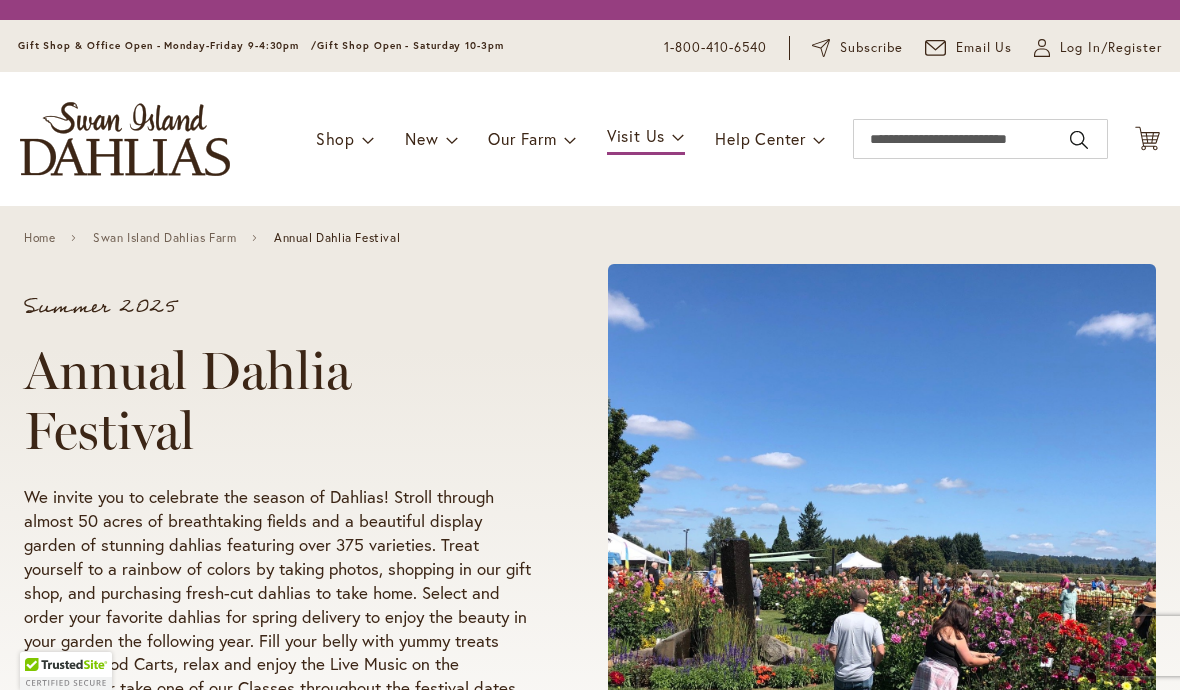 scroll, scrollTop: 0, scrollLeft: 0, axis: both 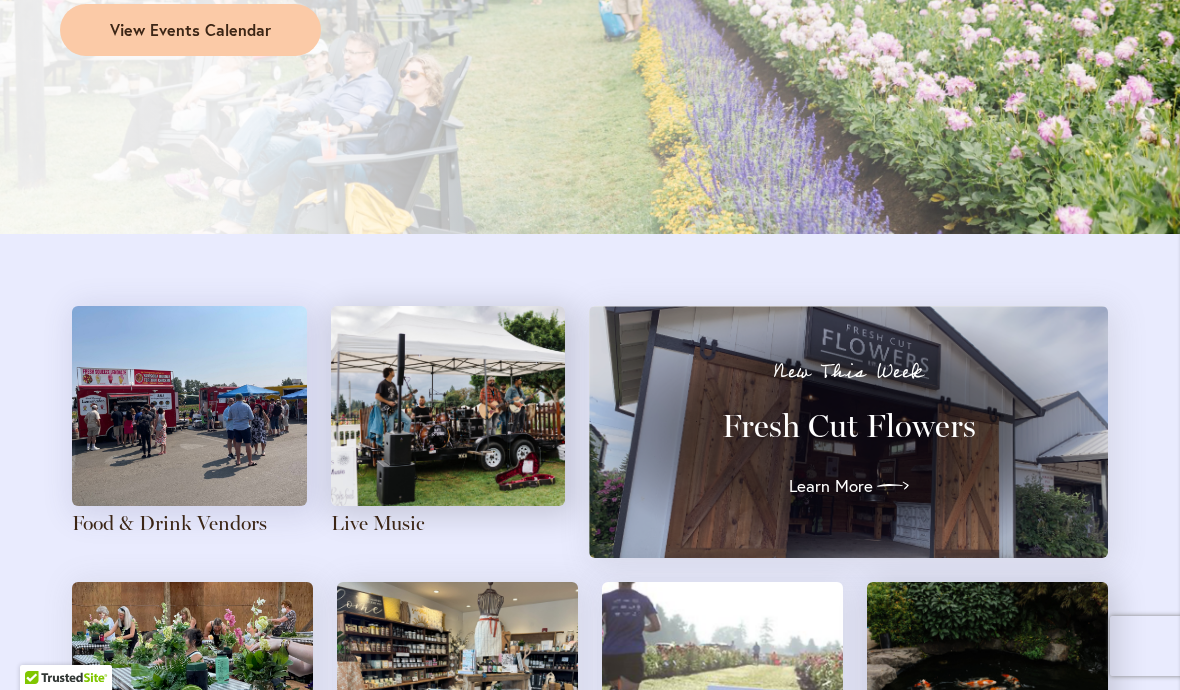 click at bounding box center [448, 406] 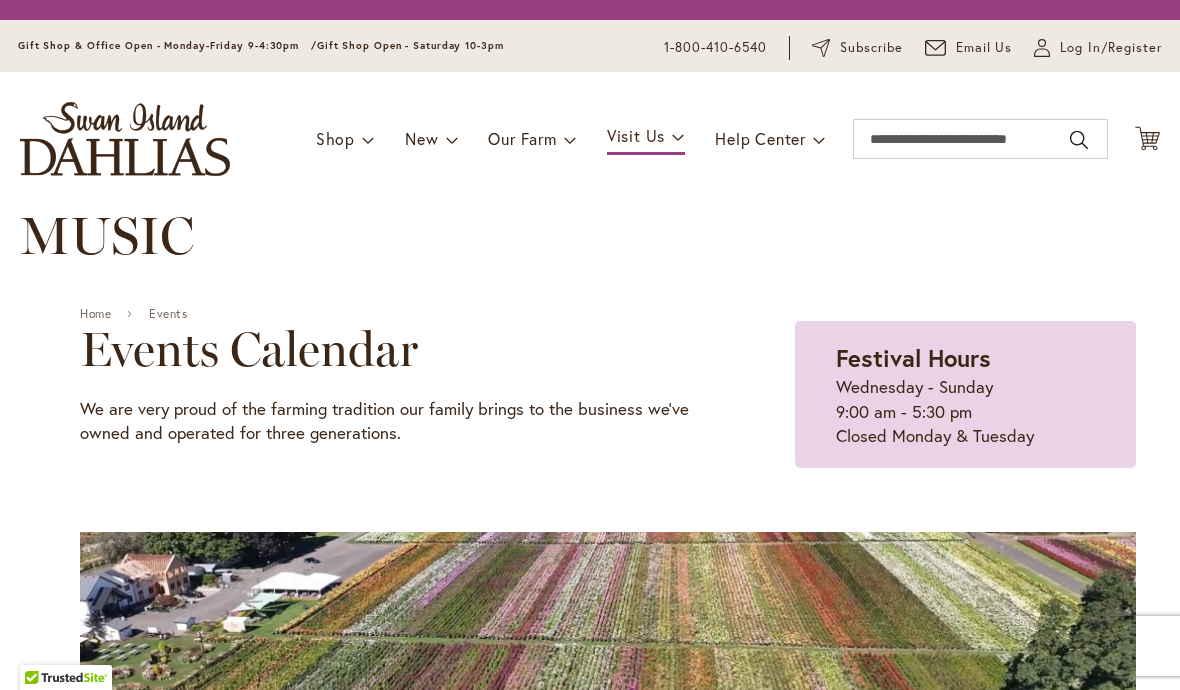 scroll, scrollTop: 0, scrollLeft: 0, axis: both 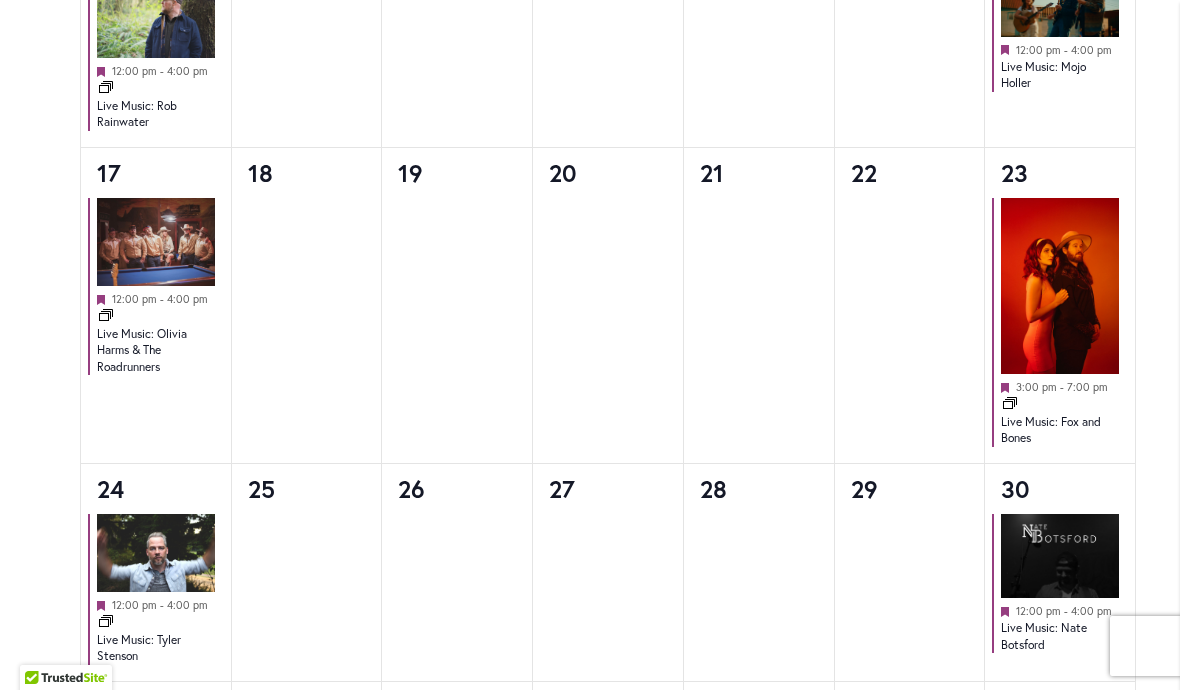 click at bounding box center [1060, 286] 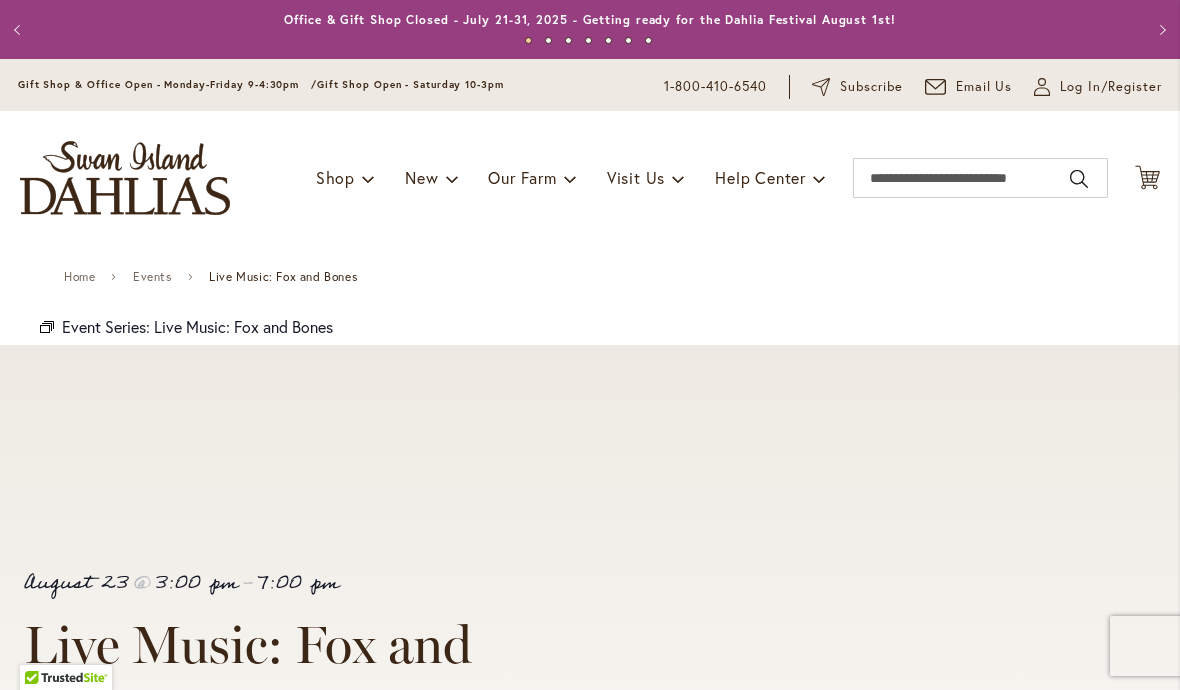 scroll, scrollTop: 0, scrollLeft: 0, axis: both 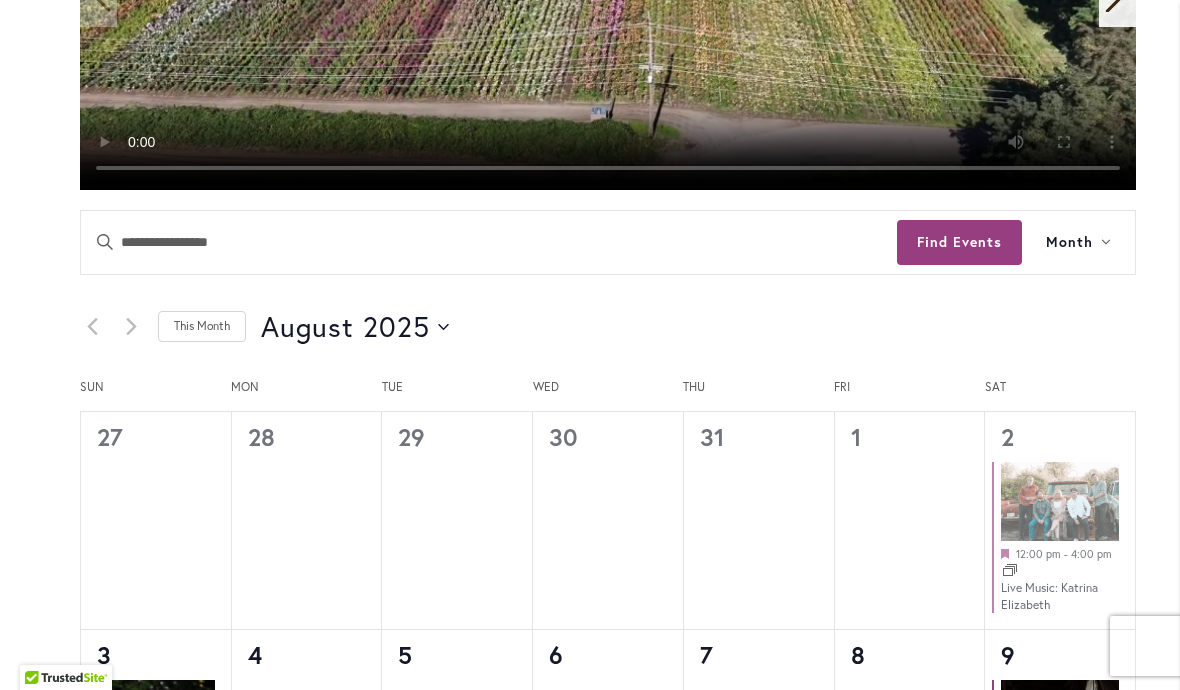 click 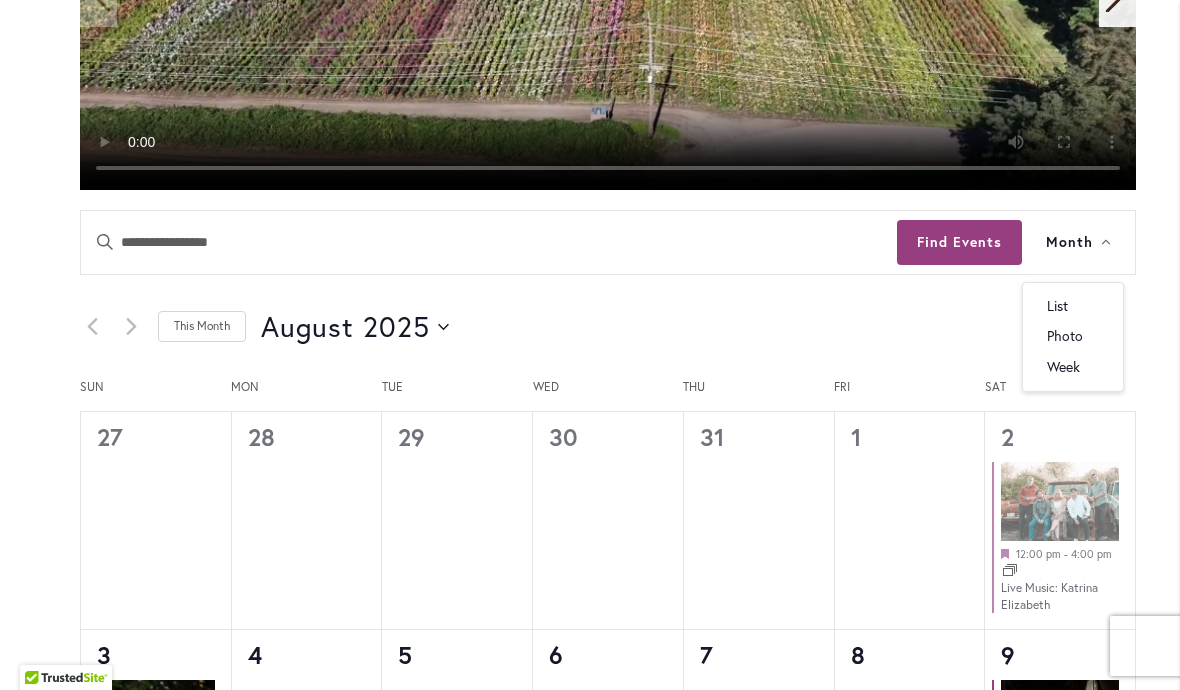 click on "Month" at bounding box center (1078, 242) 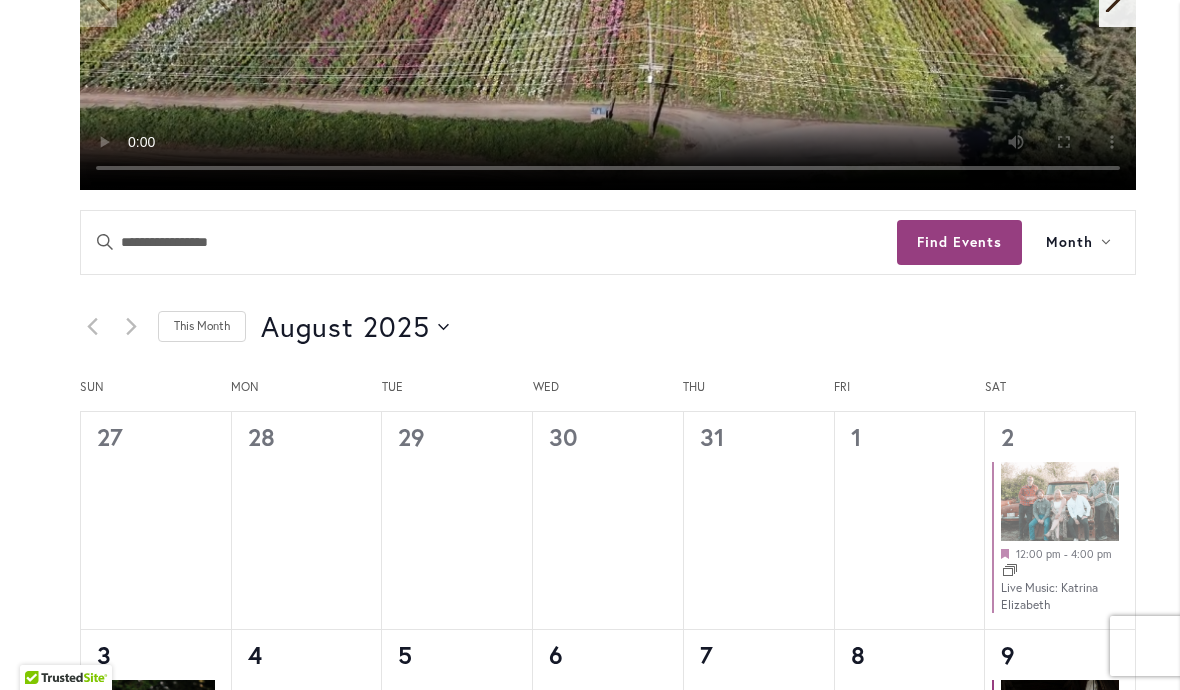 click at bounding box center [131, 327] 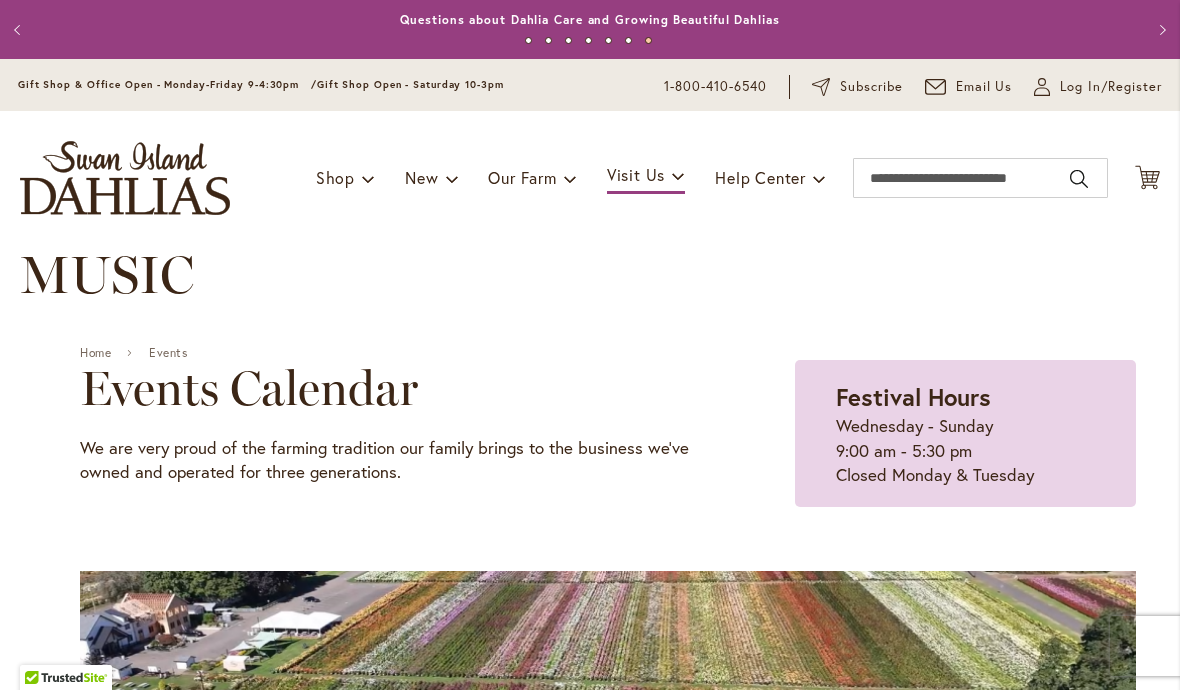 scroll, scrollTop: 0, scrollLeft: 0, axis: both 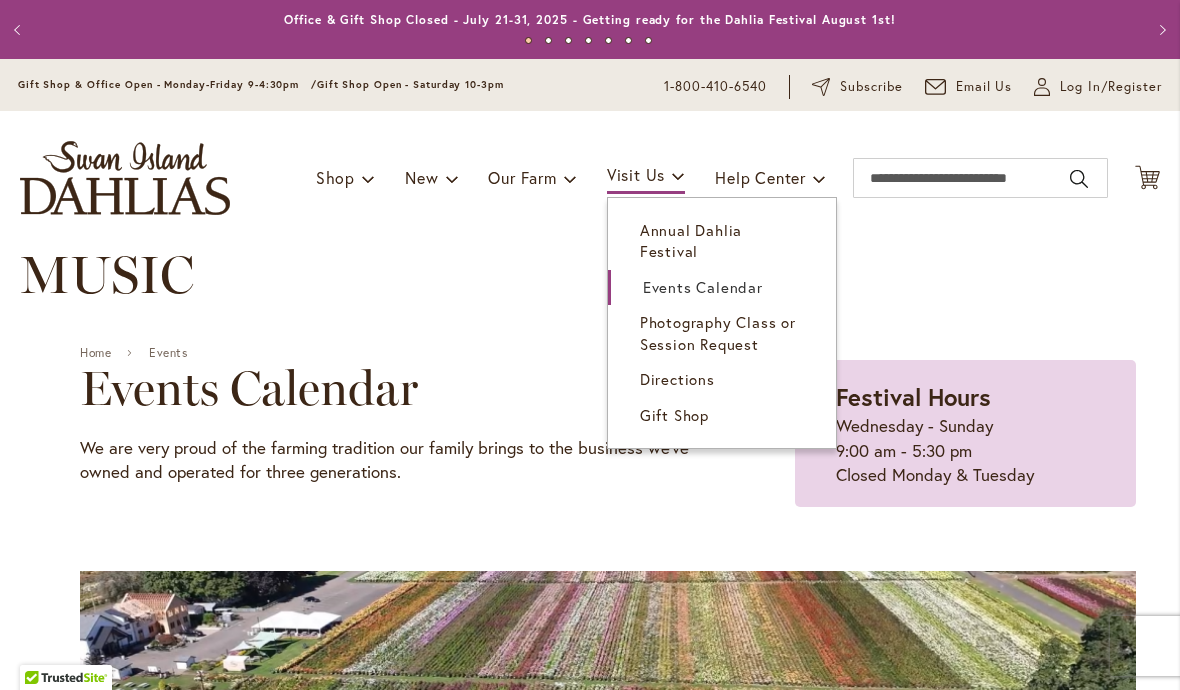 click on "Annual Dahlia Festival" at bounding box center (691, 240) 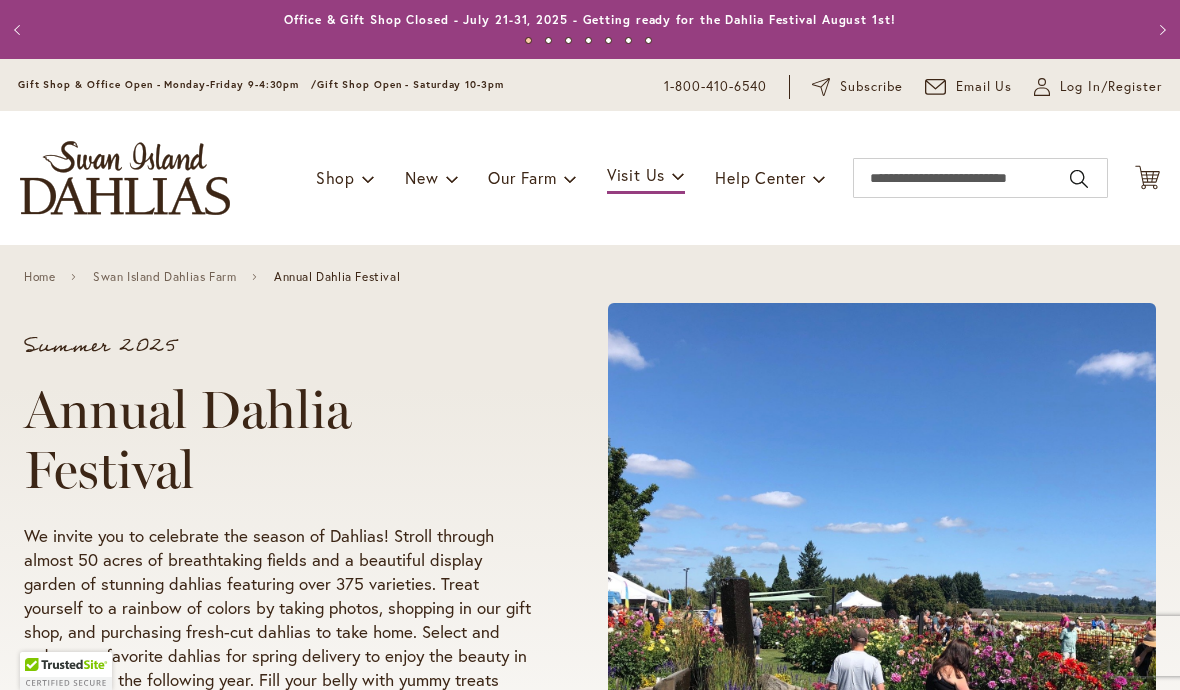 scroll, scrollTop: 0, scrollLeft: 0, axis: both 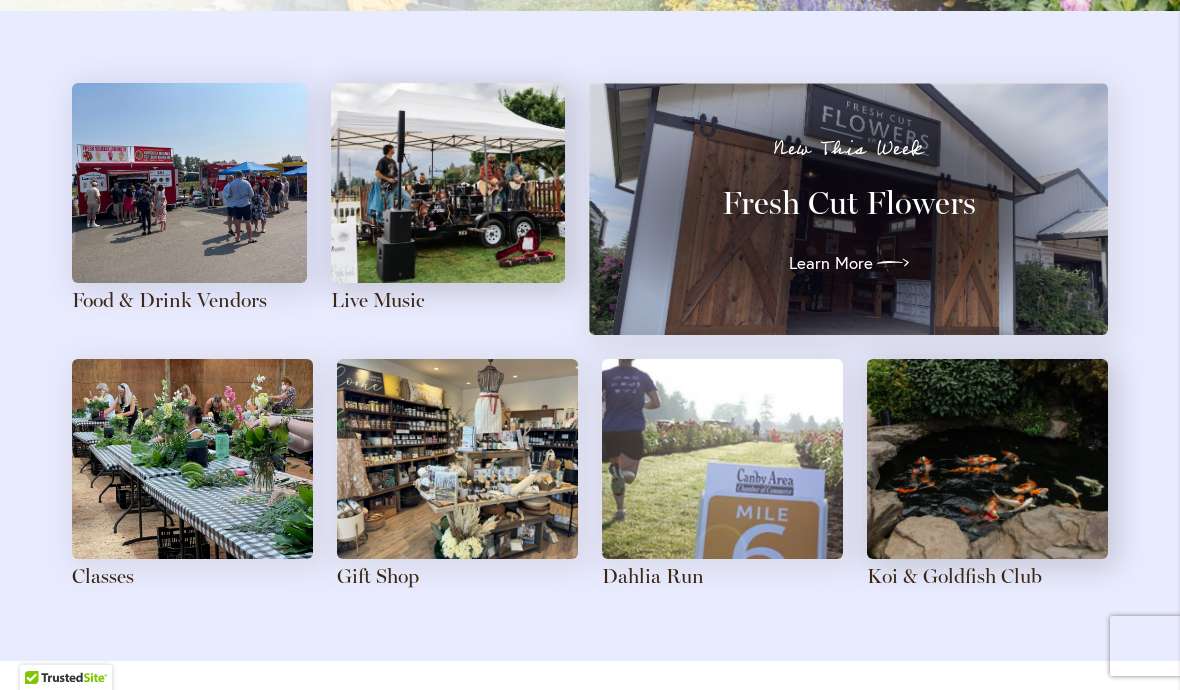 click at bounding box center [189, 183] 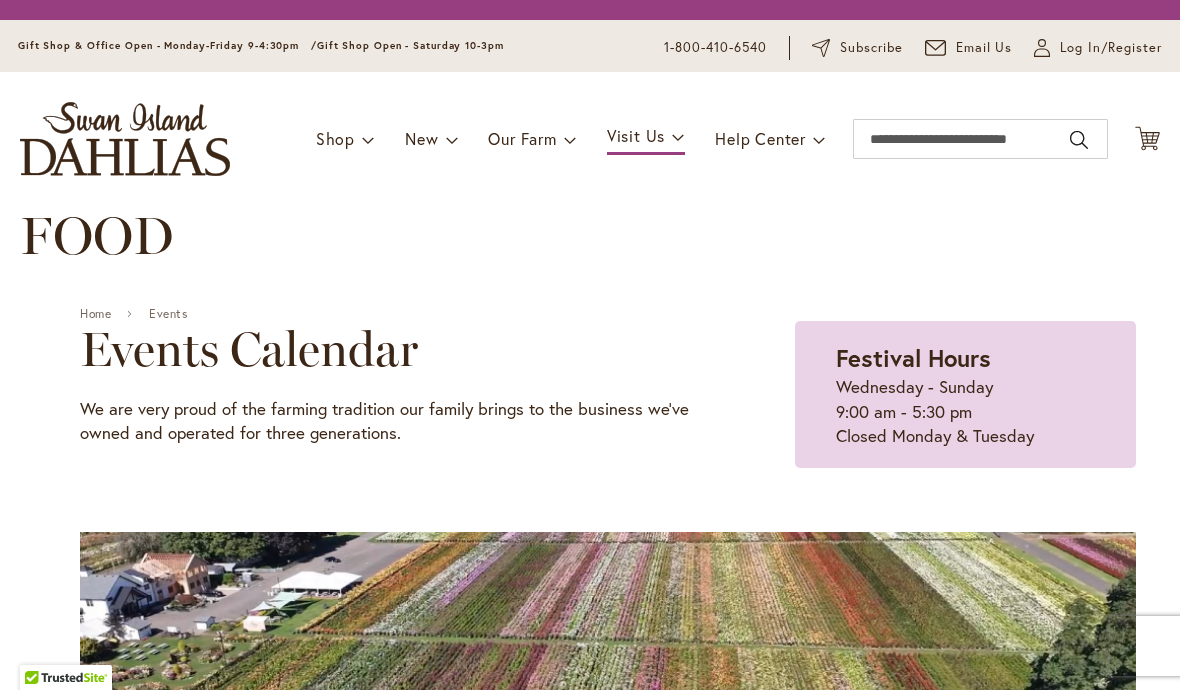 scroll, scrollTop: 0, scrollLeft: 0, axis: both 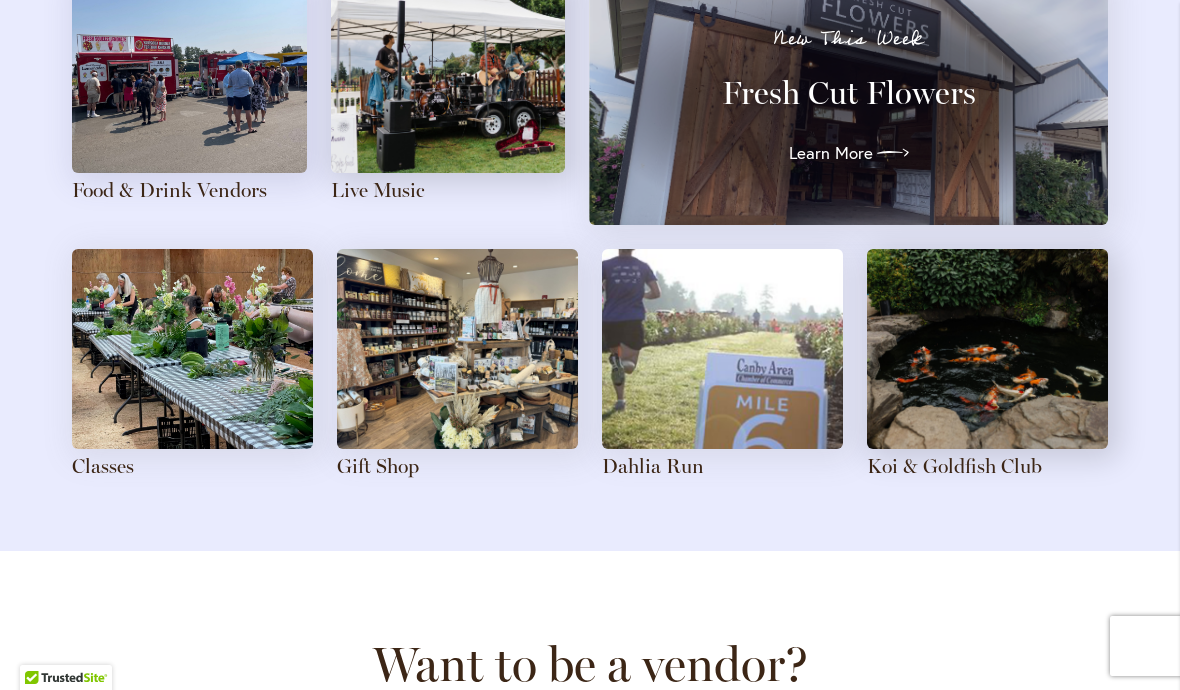 click at bounding box center [192, 349] 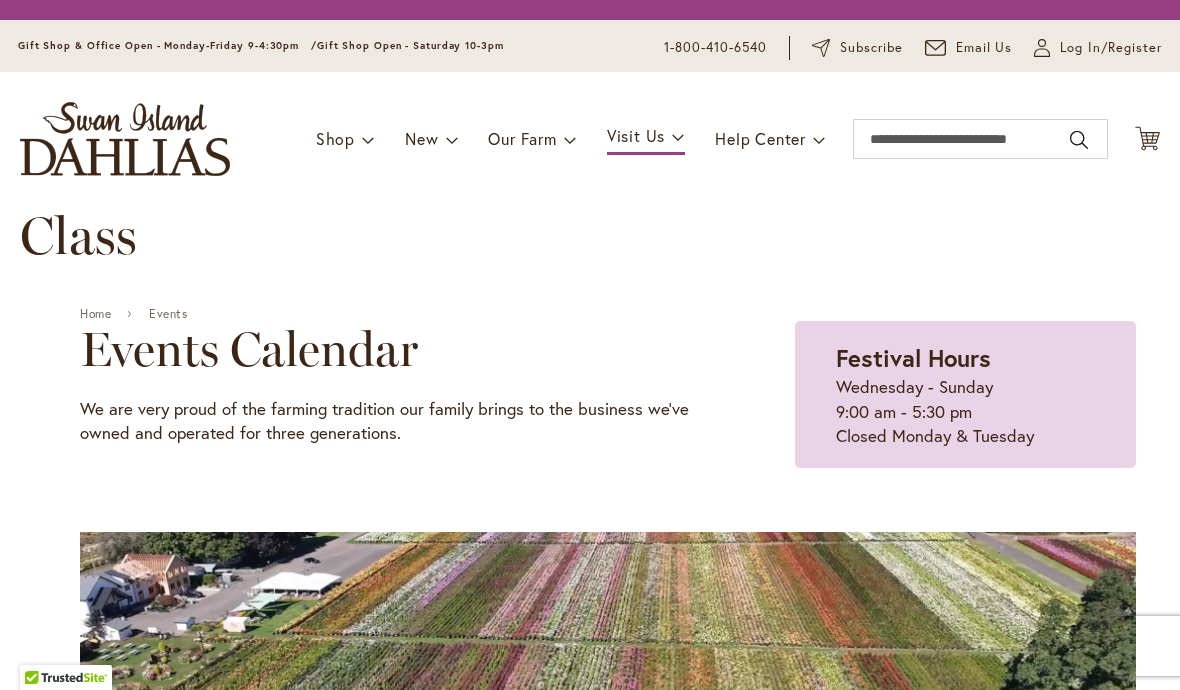 scroll, scrollTop: 0, scrollLeft: 0, axis: both 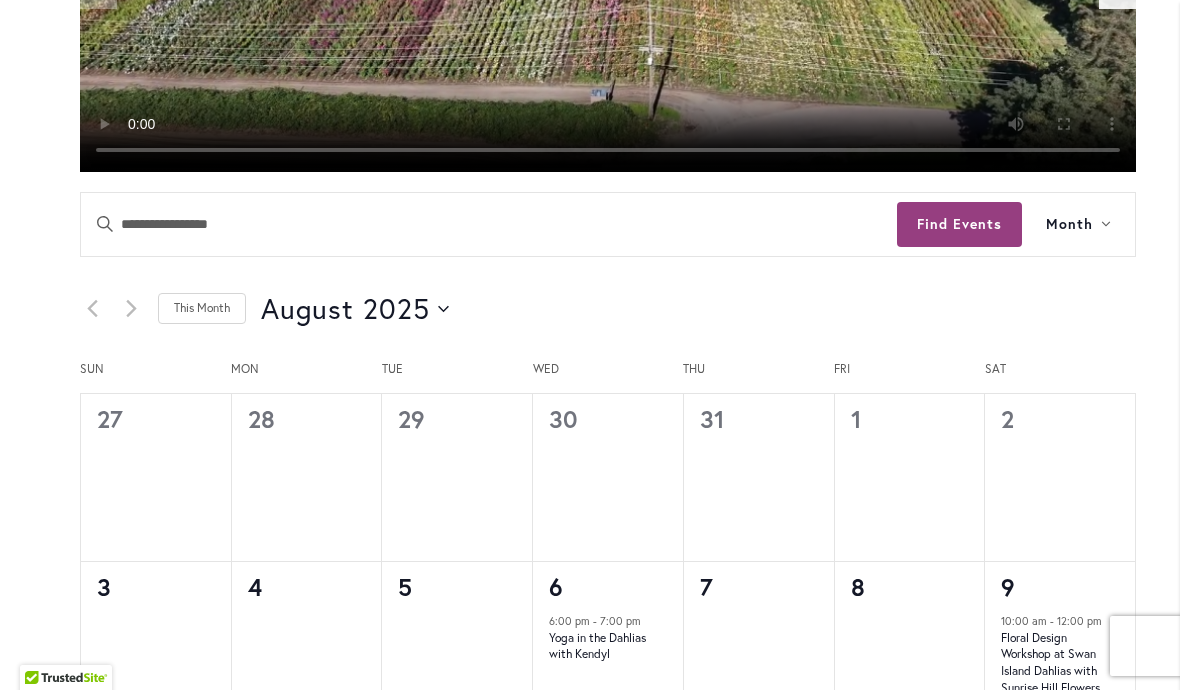 click at bounding box center (131, 309) 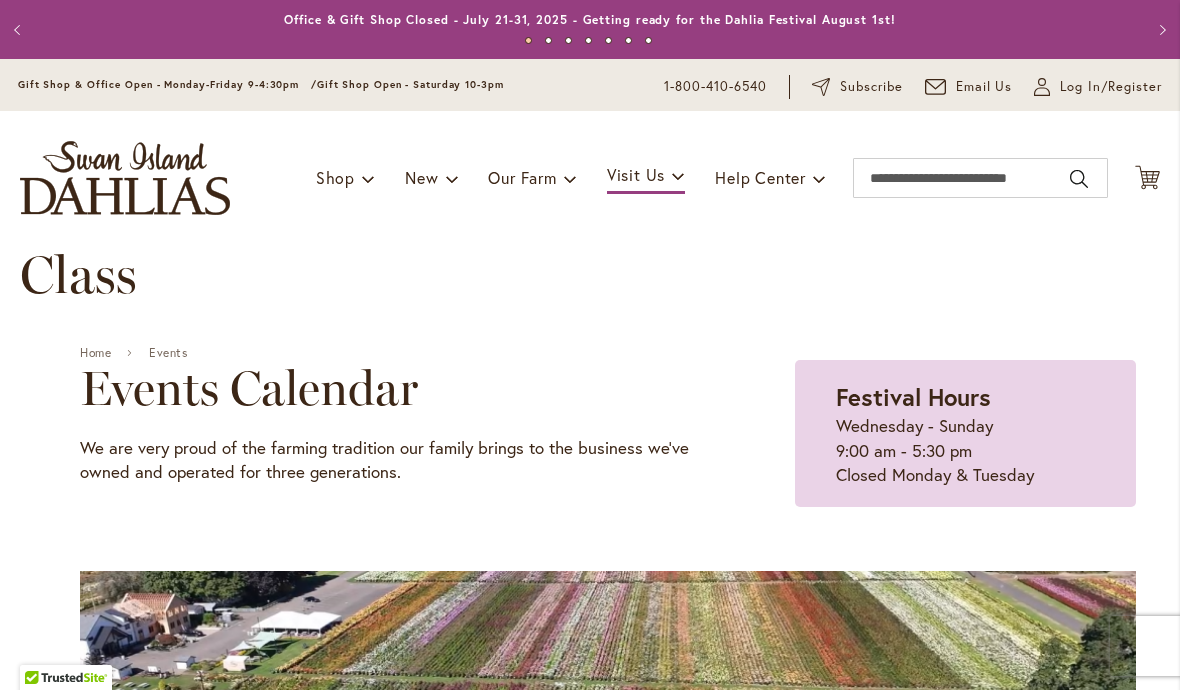 scroll, scrollTop: 0, scrollLeft: 0, axis: both 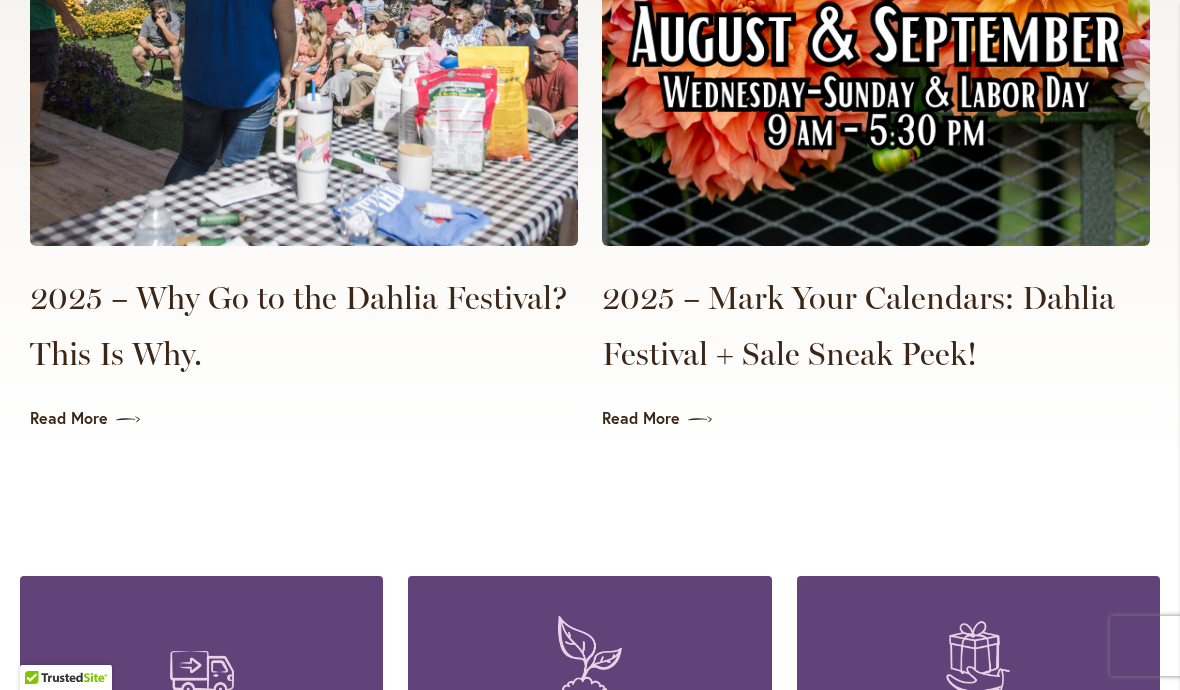 click on "Read More" at bounding box center [876, 418] 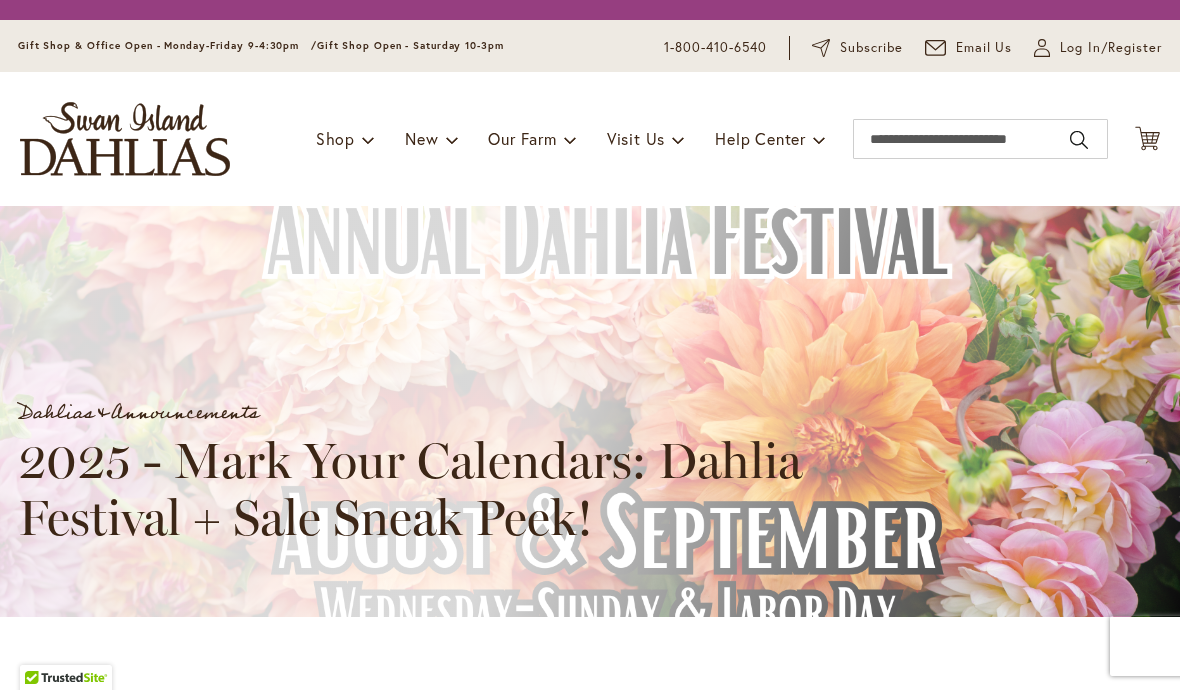 scroll, scrollTop: 0, scrollLeft: 0, axis: both 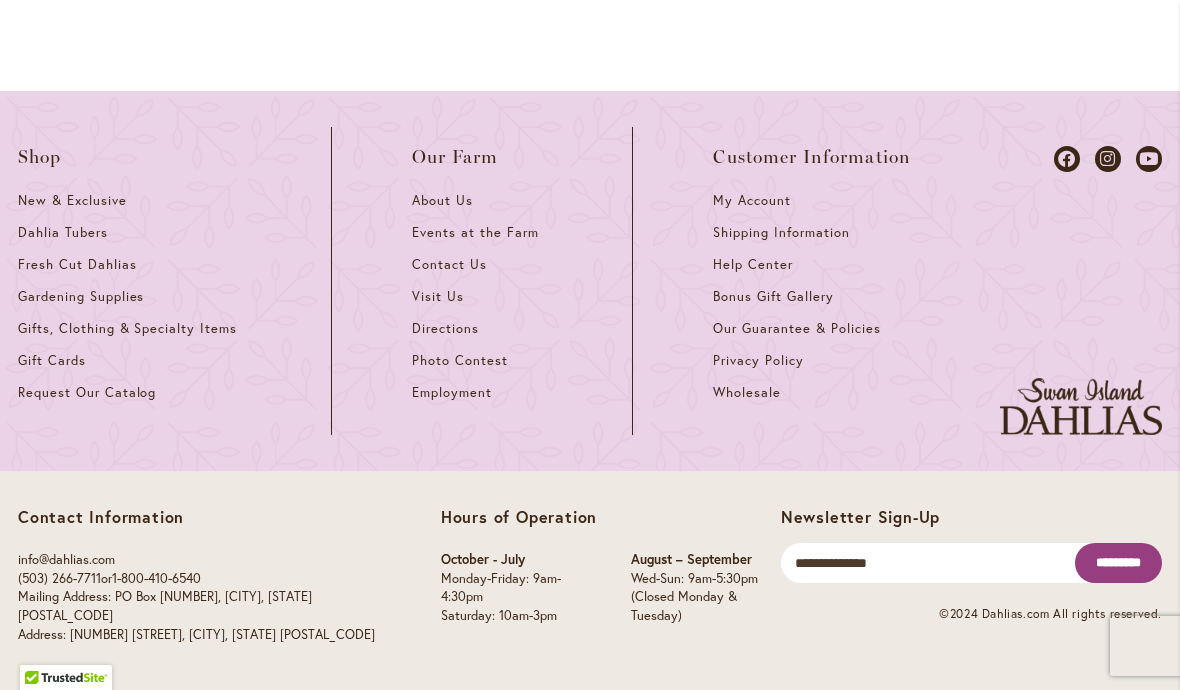 click on "🌸 Visit our festival page to plan your visit now!" at bounding box center (590, -328) 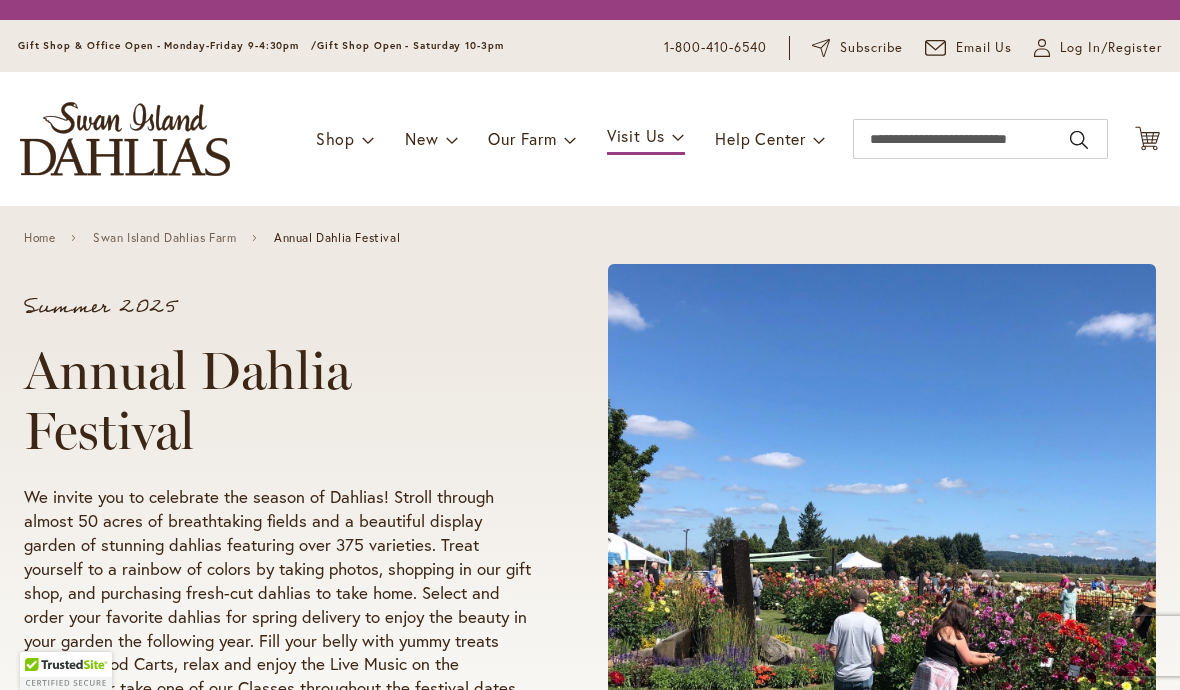 scroll, scrollTop: 0, scrollLeft: 0, axis: both 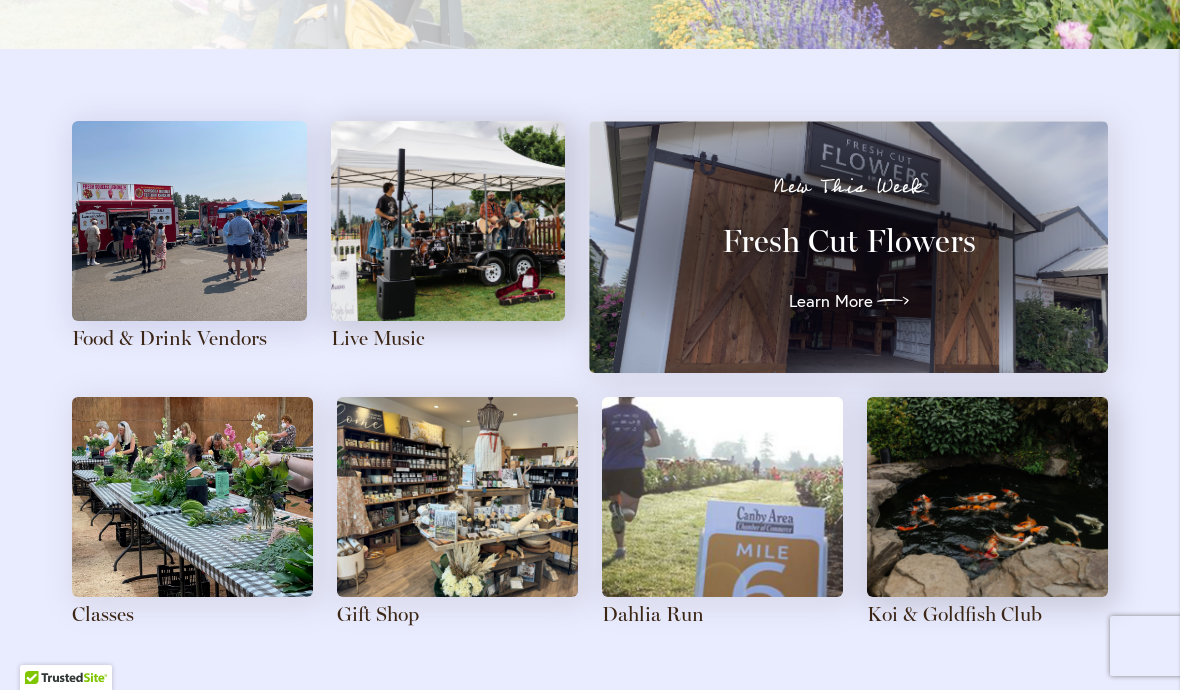 click 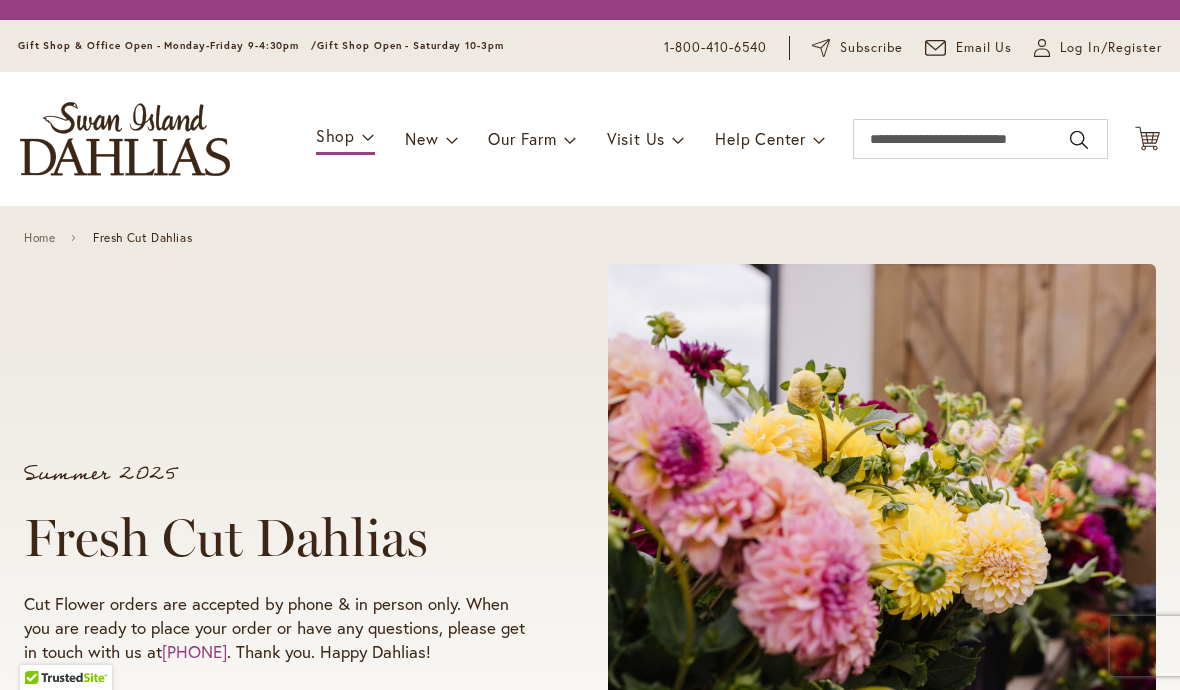 scroll, scrollTop: 0, scrollLeft: 0, axis: both 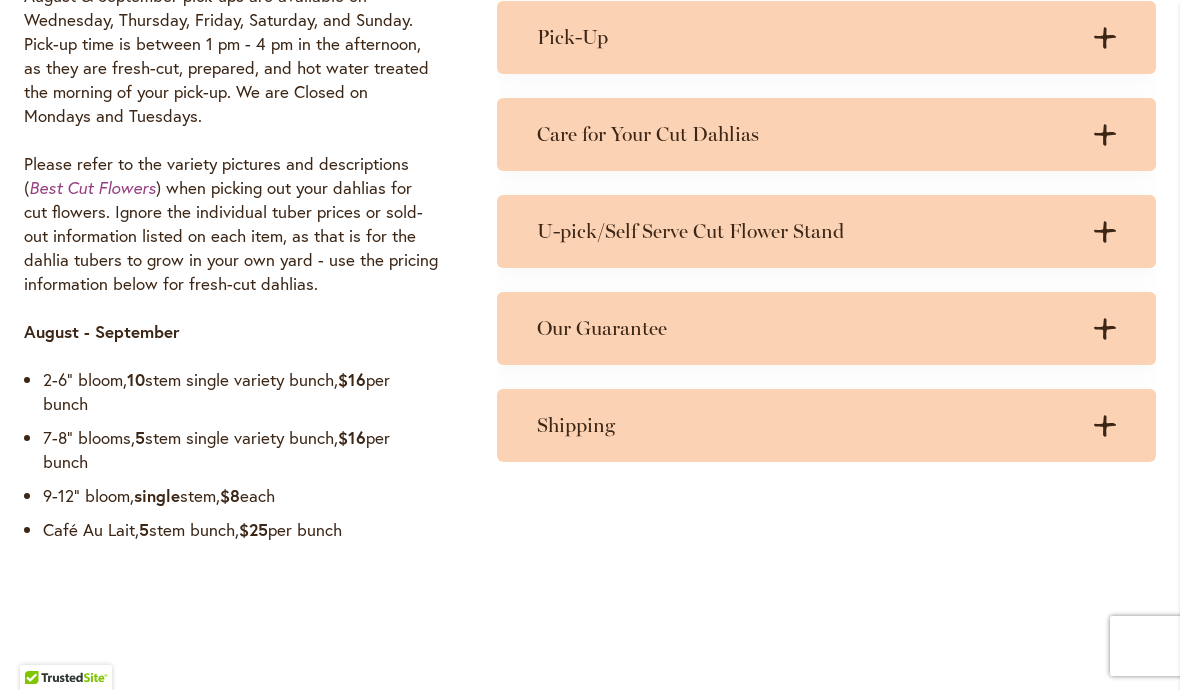 click on ".cls-1 {
fill: #3c2616;
stroke-width: 0px;
}" 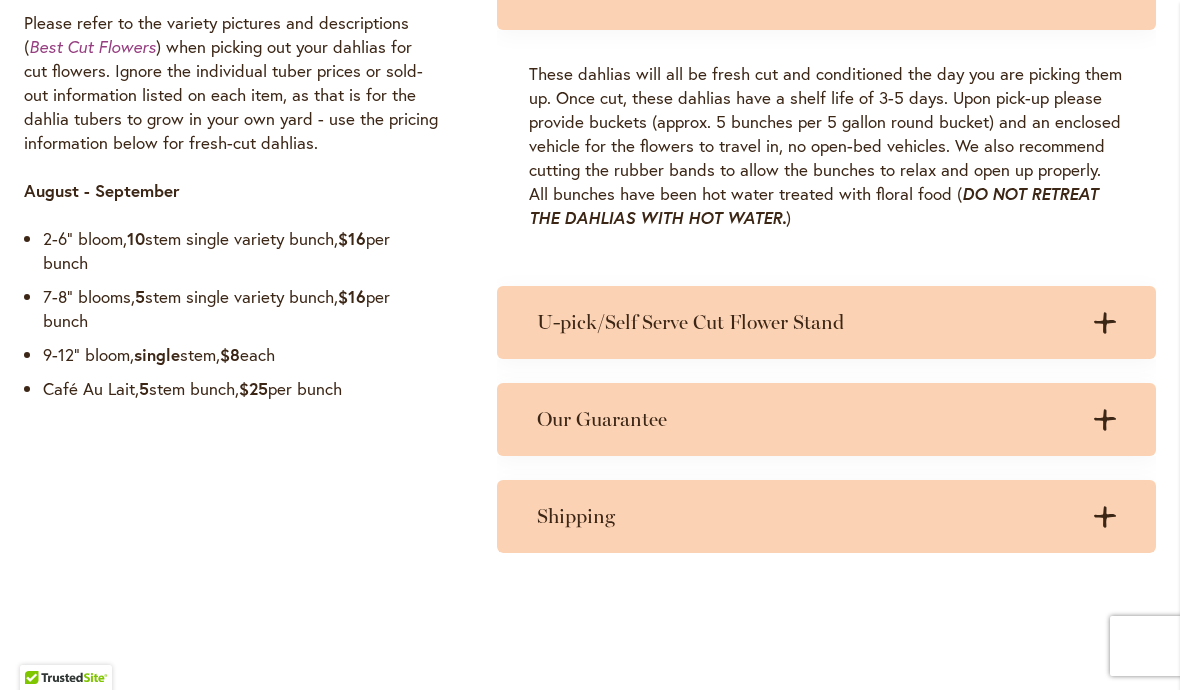 scroll, scrollTop: 1879, scrollLeft: 0, axis: vertical 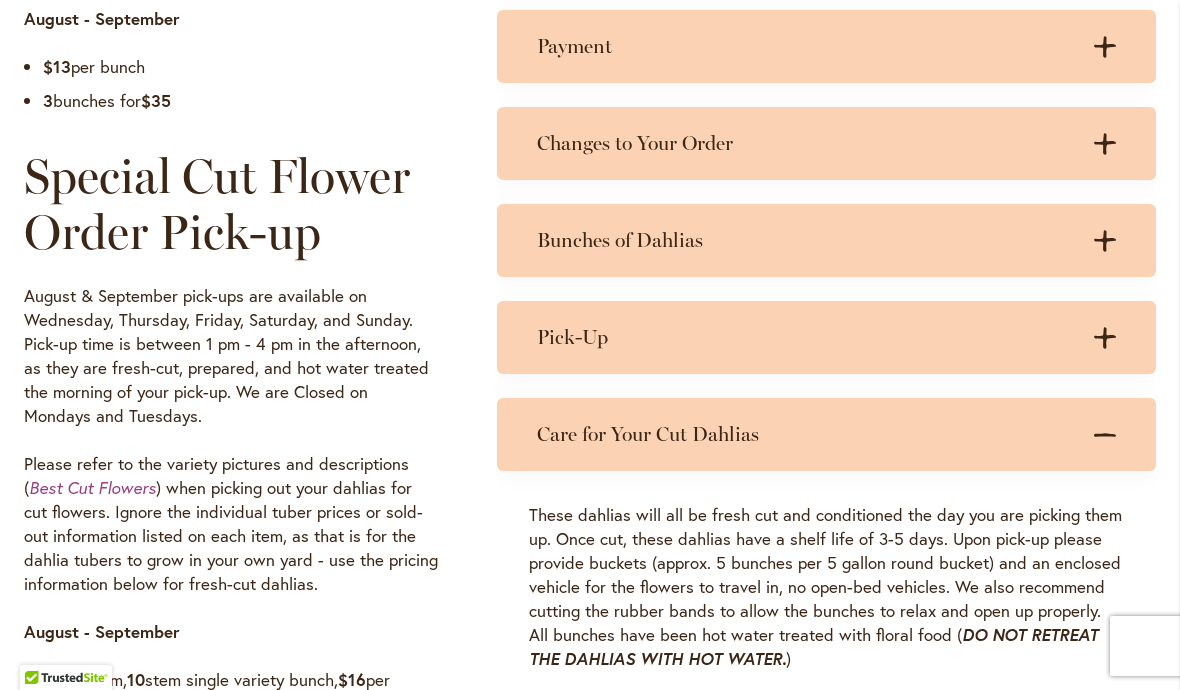 click on ".cls-1 {
fill: #3c2616;
stroke-width: 0px;
}" 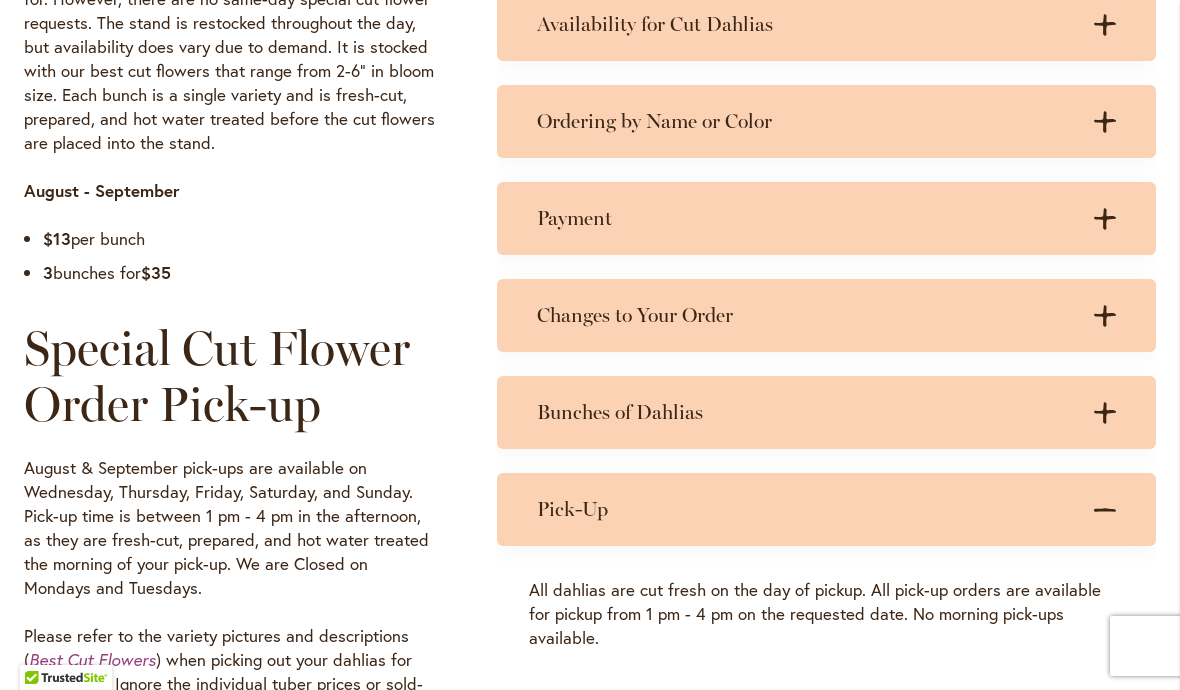 scroll, scrollTop: 1268, scrollLeft: 0, axis: vertical 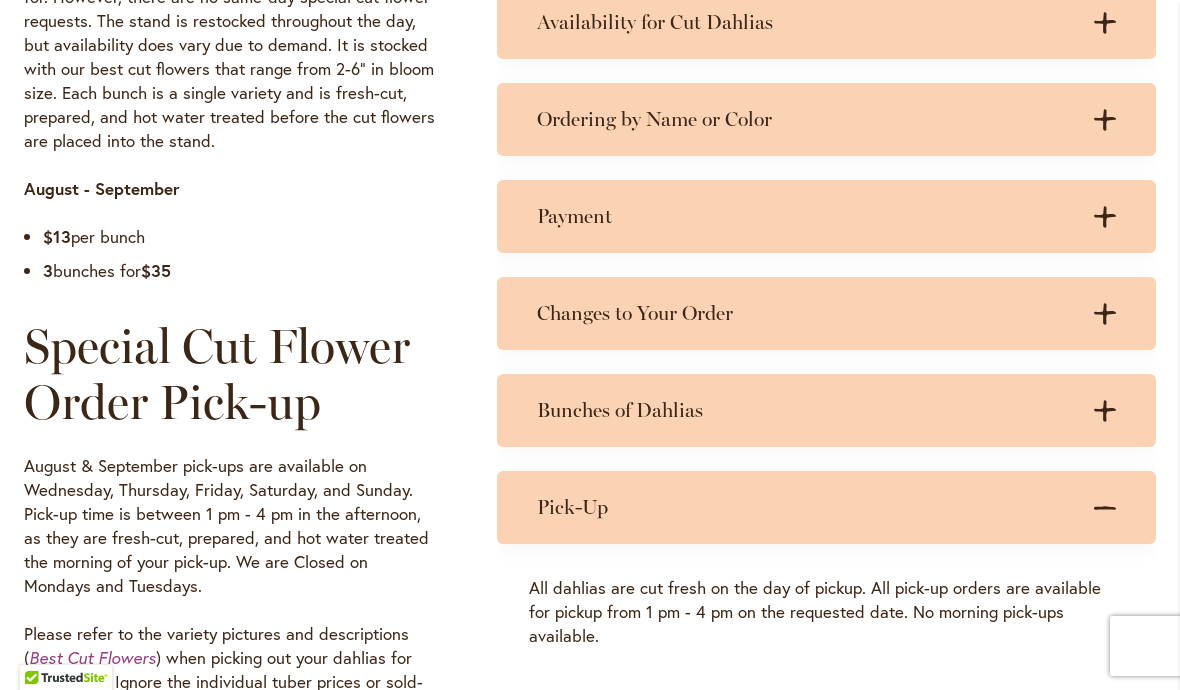 click on ".cls-1 {
fill: #3c2616;
stroke-width: 0px;
}" 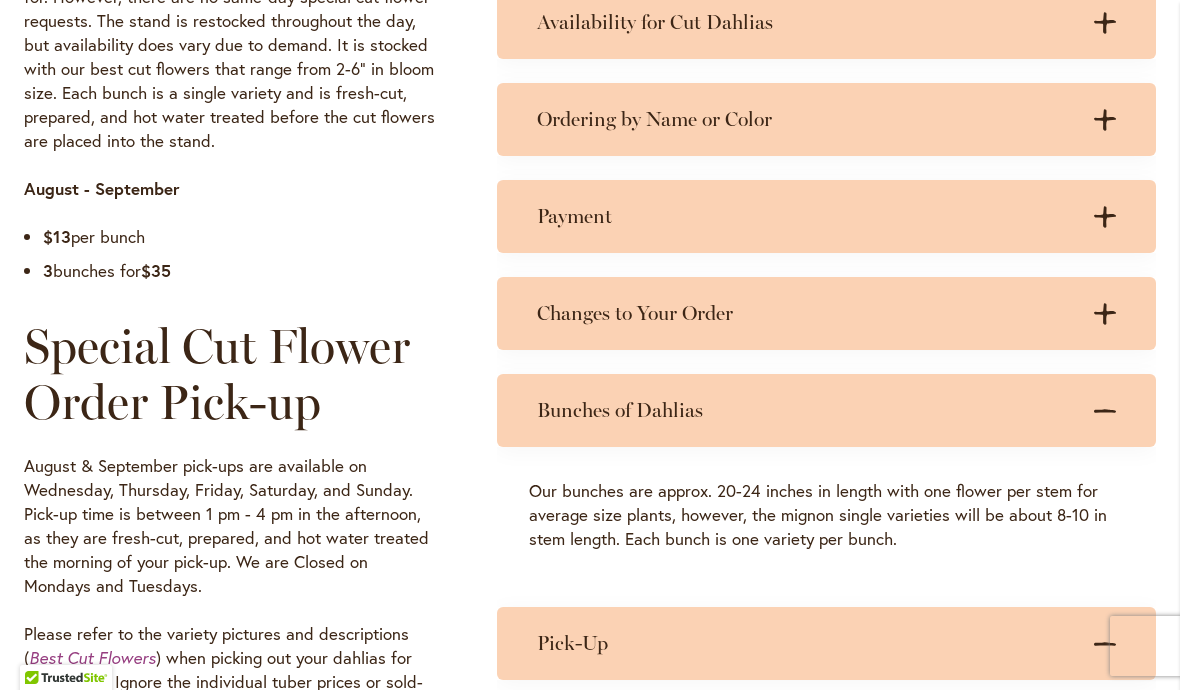 click on ".cls-1 {
fill: #3c2616;
stroke-width: 0px;
}" 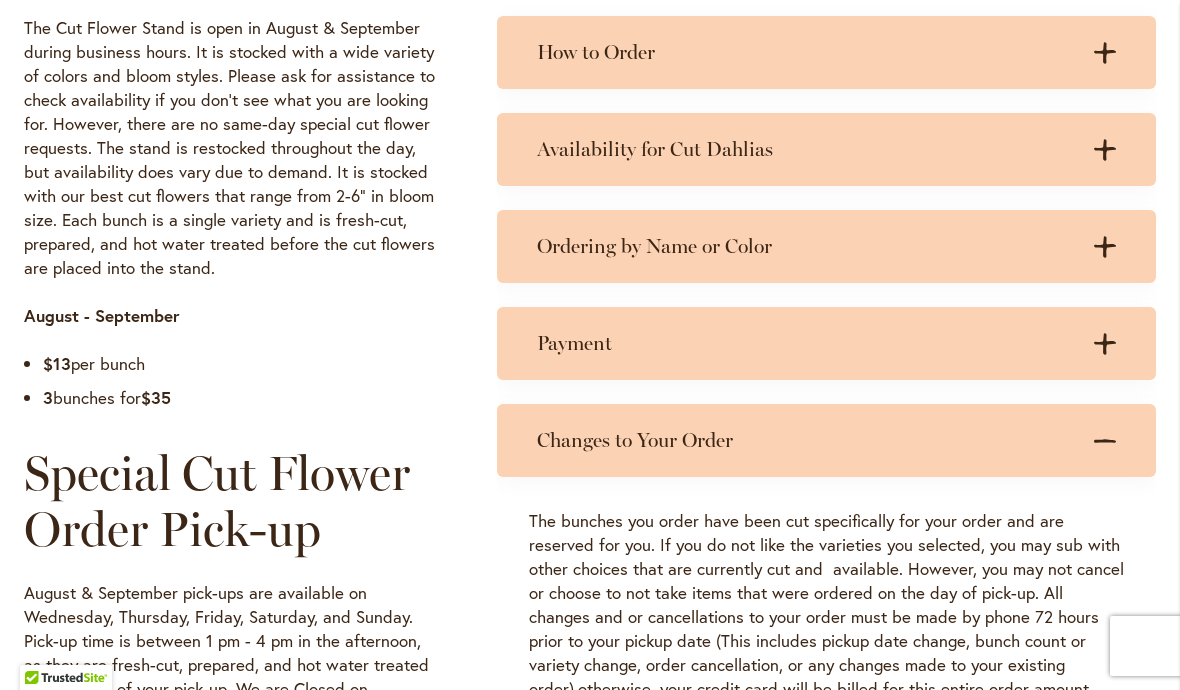 scroll, scrollTop: 1138, scrollLeft: 0, axis: vertical 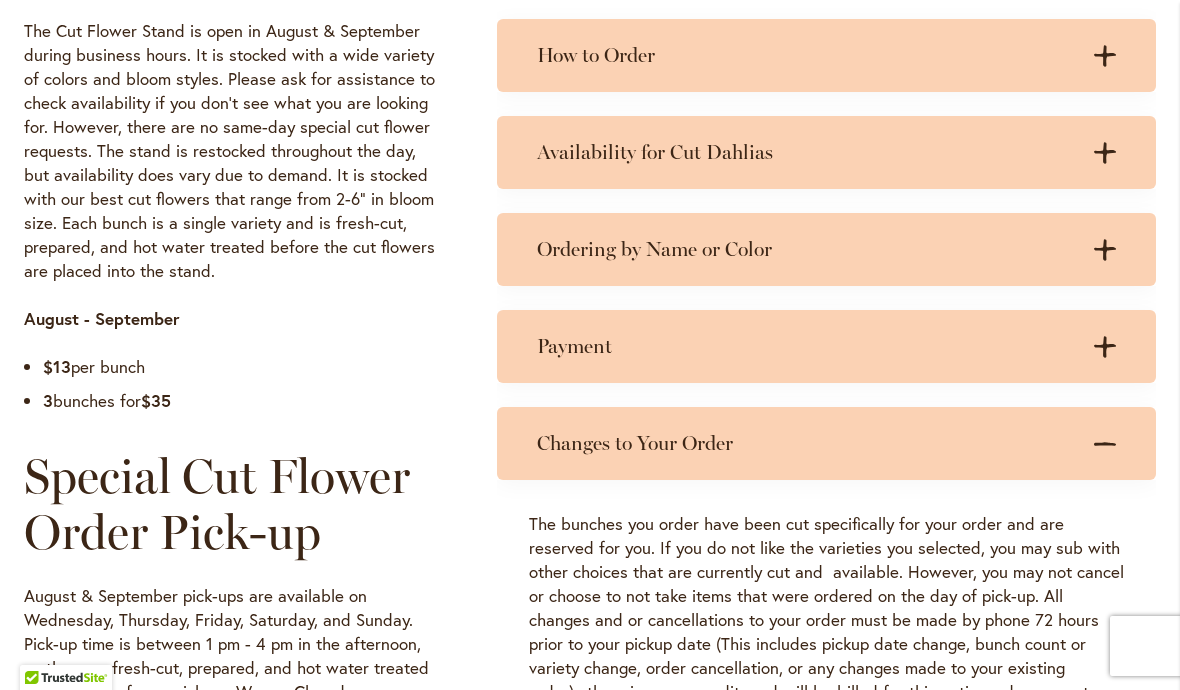 click on ".cls-1 {
fill: #3c2616;
stroke-width: 0px;
}" 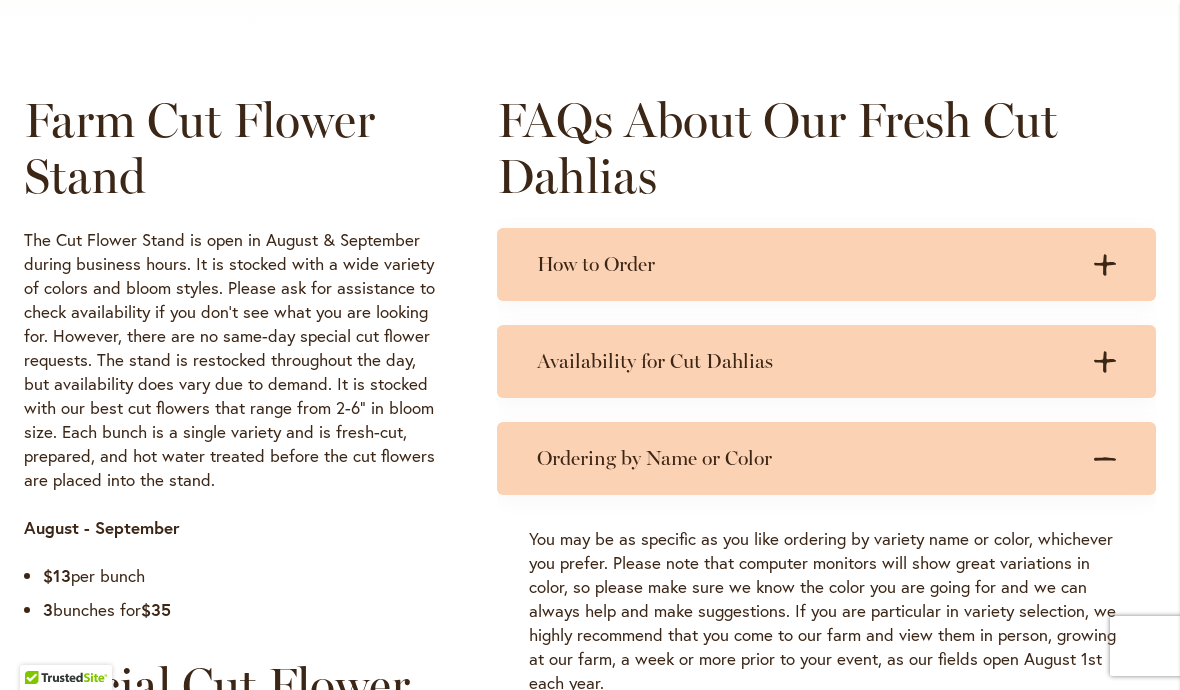 scroll, scrollTop: 928, scrollLeft: 0, axis: vertical 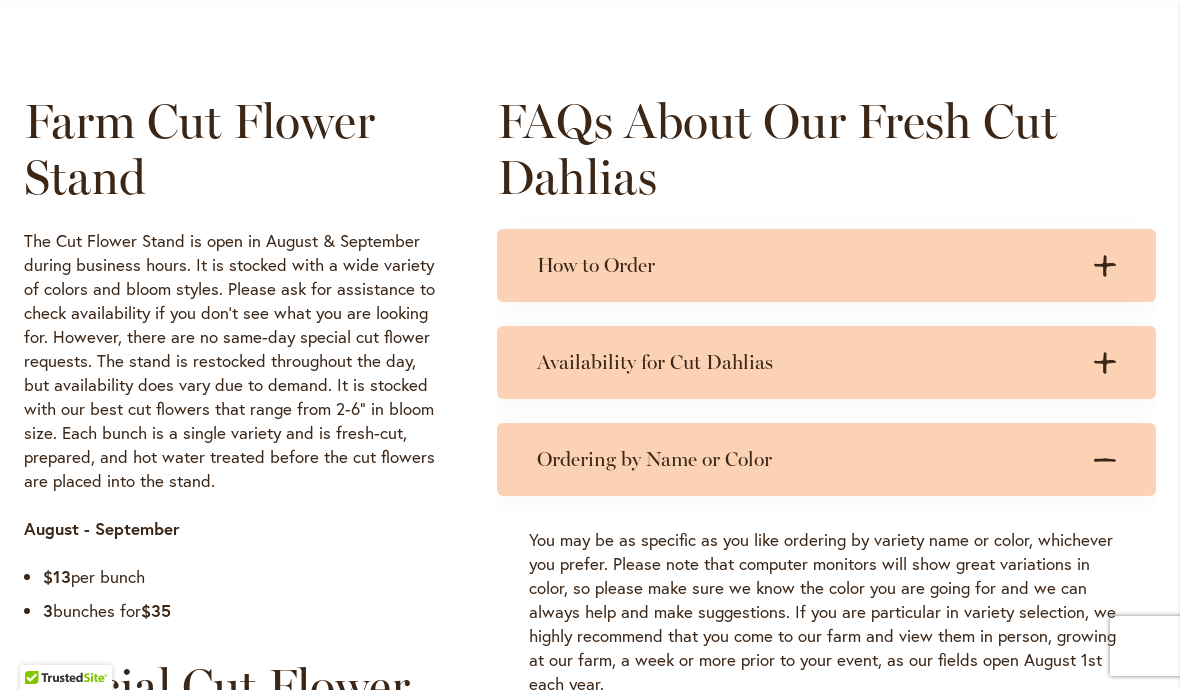 click on ".cls-1 {
fill: #3c2616;
stroke-width: 0px;
}" 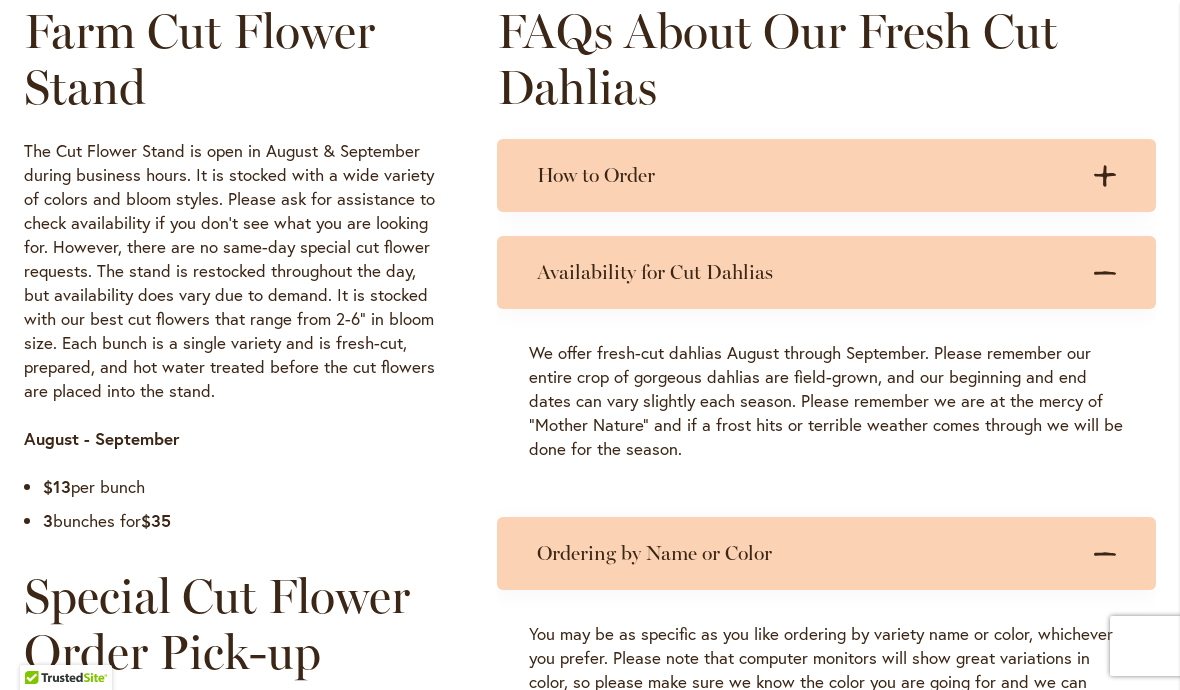 scroll, scrollTop: 1022, scrollLeft: 0, axis: vertical 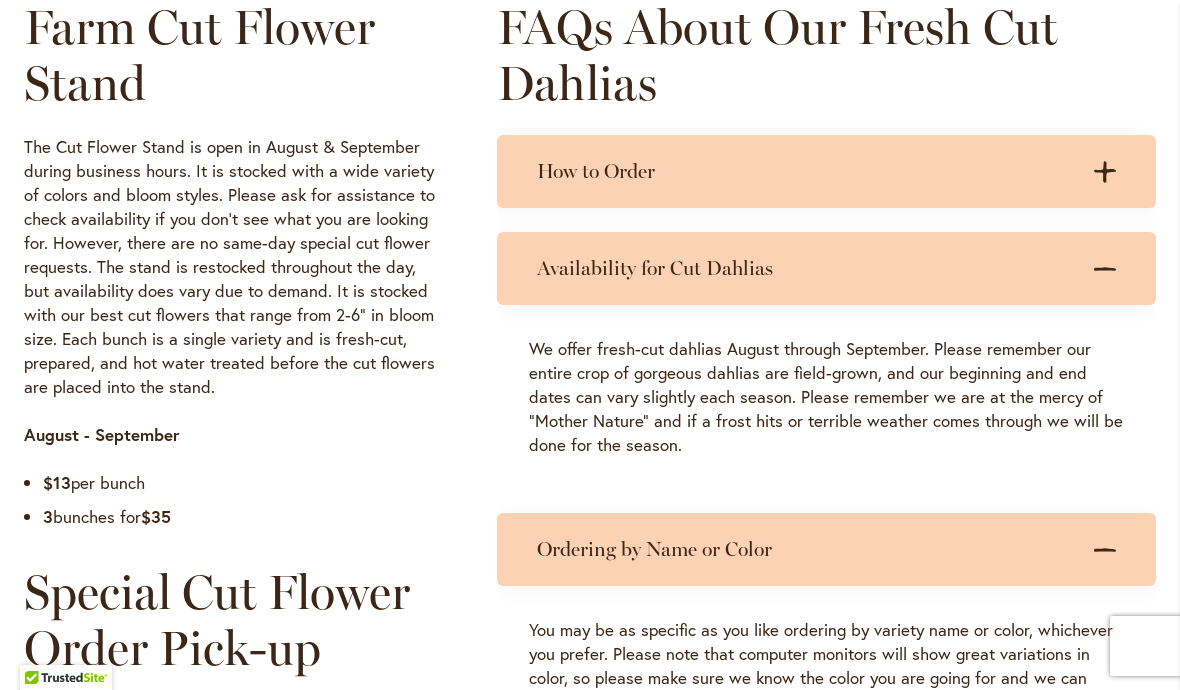 click on ".cls-1 {
fill: #3c2616;
stroke-width: 0px;
}" 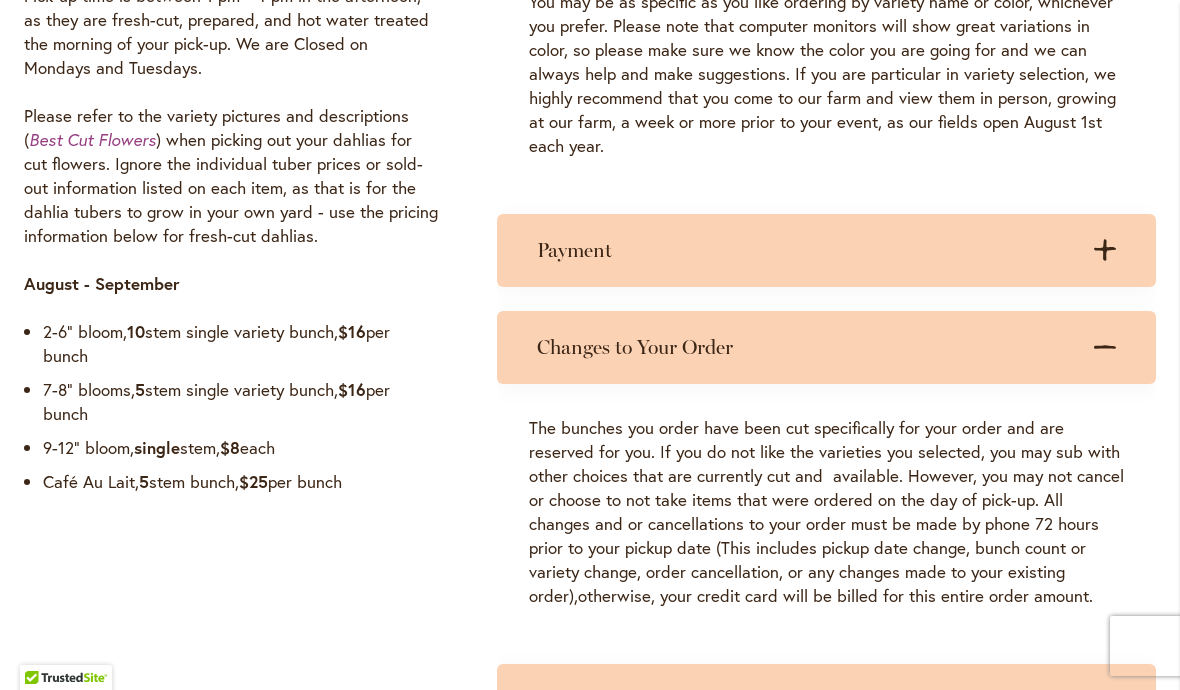 scroll, scrollTop: 1806, scrollLeft: 0, axis: vertical 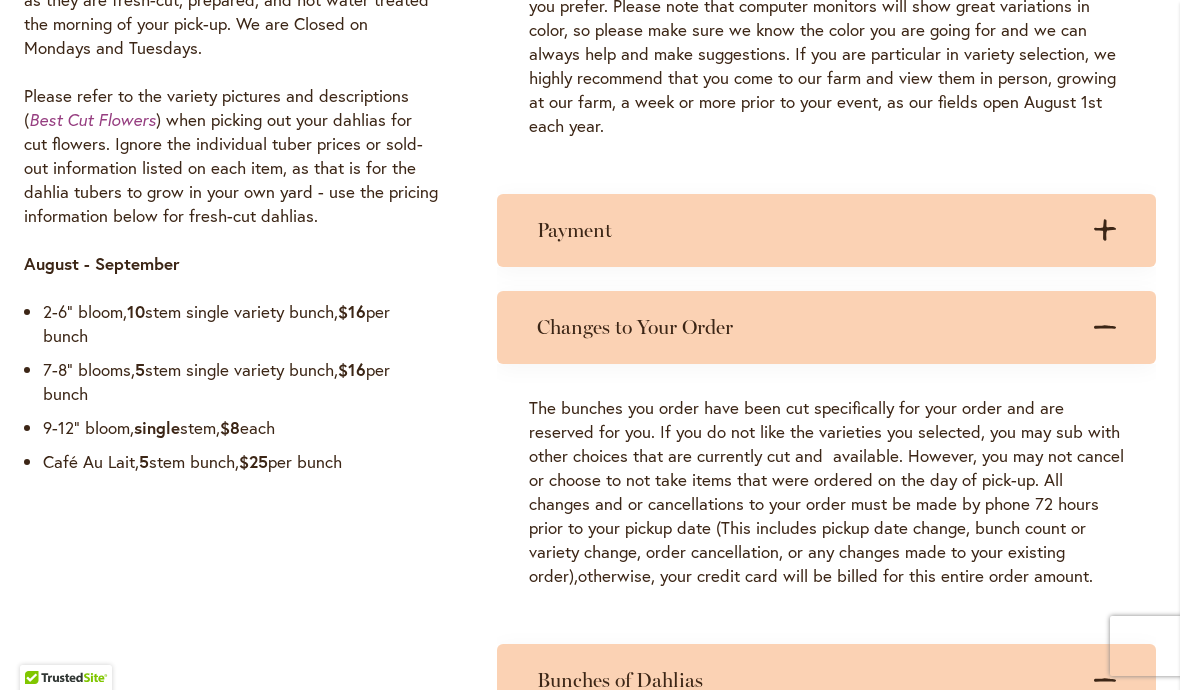click on "Payment
.cls-1 {
fill: #3c2616;
stroke-width: 0px;
}
.cls-1 {
fill: #3c2616;
stroke-width: 0px;
}" at bounding box center [826, 230] 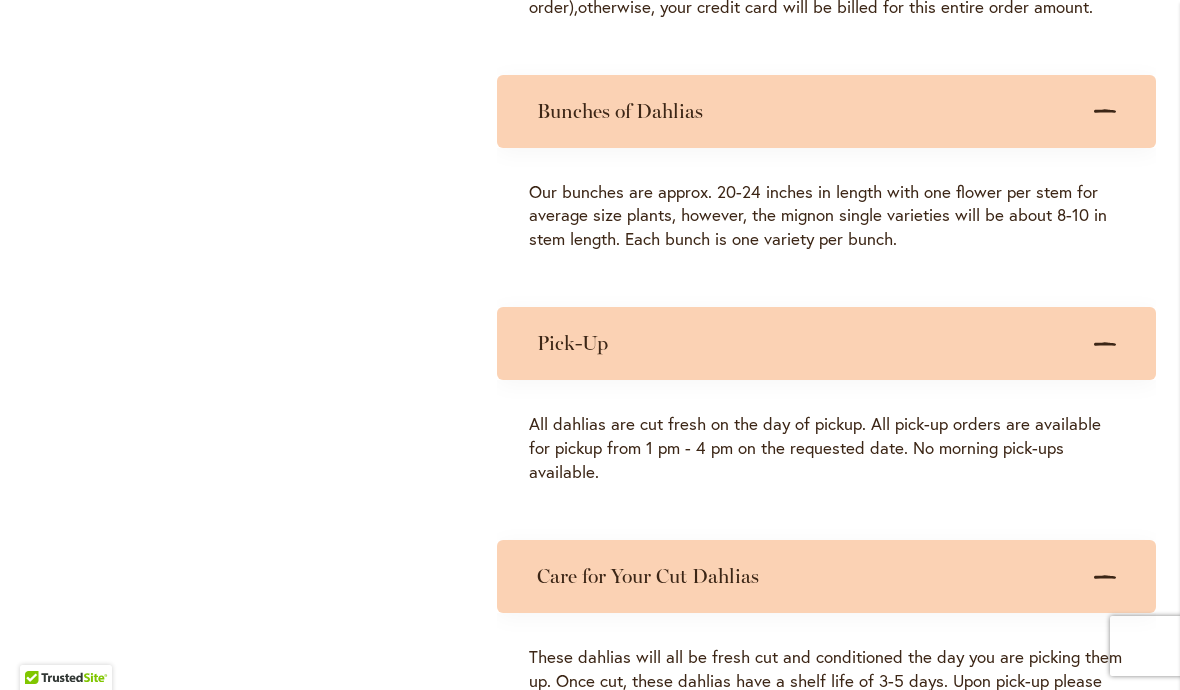 scroll, scrollTop: 2512, scrollLeft: 0, axis: vertical 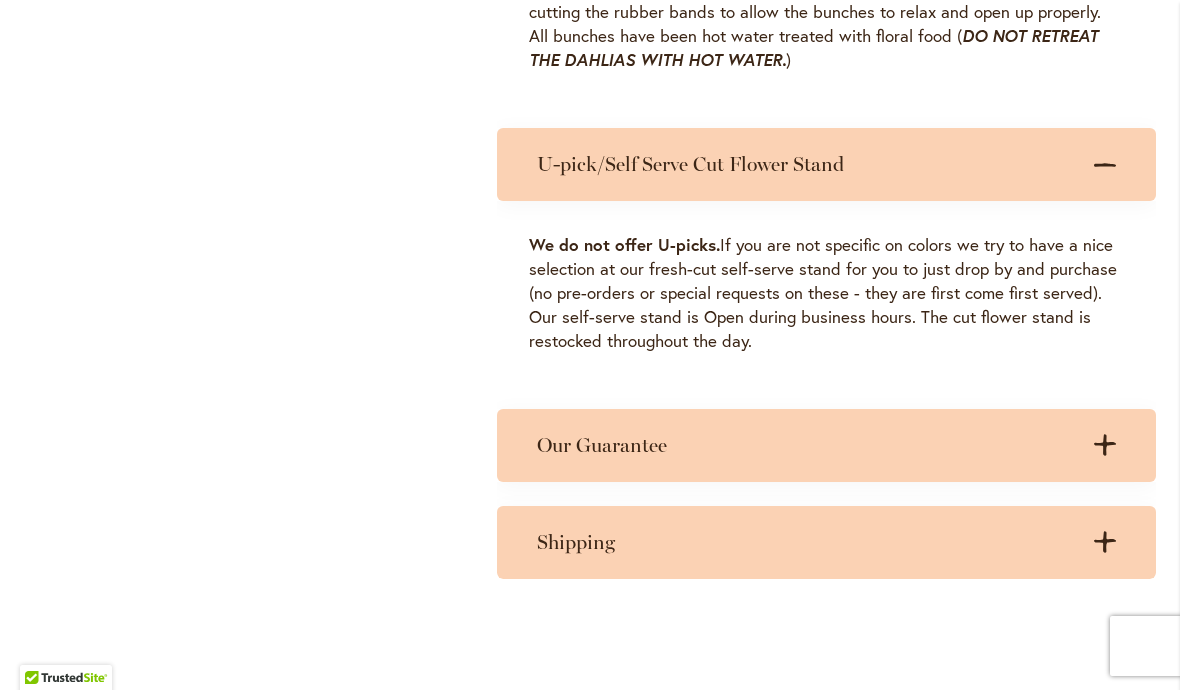 click on ".cls-1 {
fill: #3c2616;
stroke-width: 0px;
}" 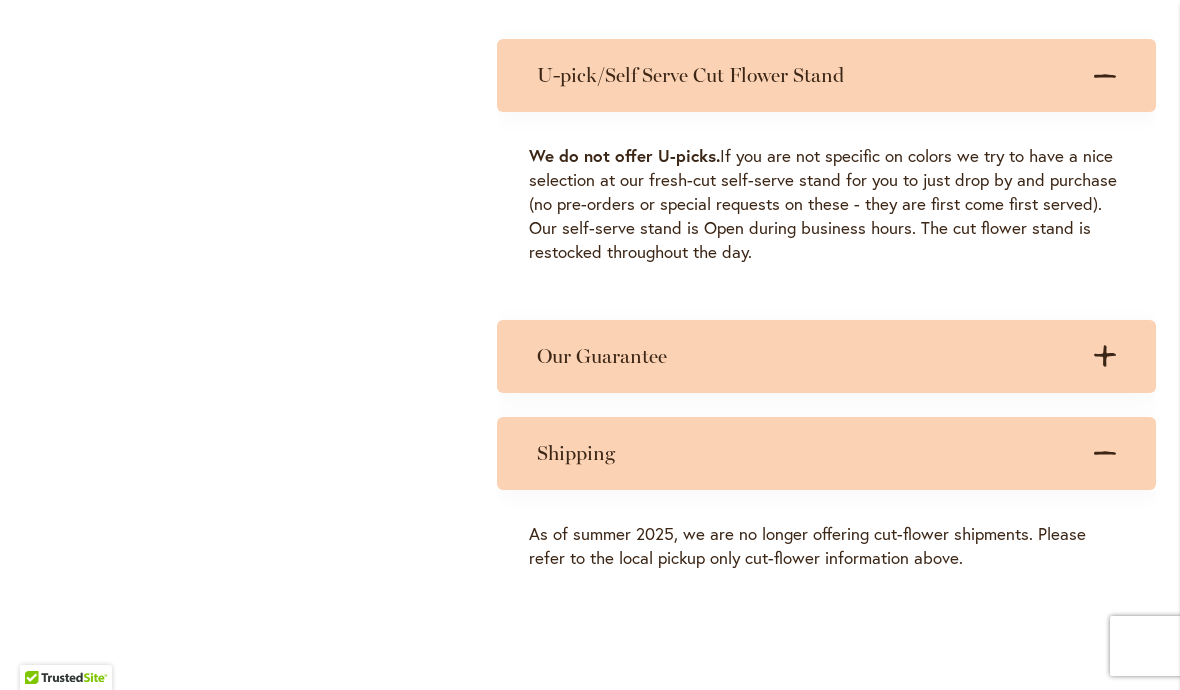 scroll, scrollTop: 3373, scrollLeft: 0, axis: vertical 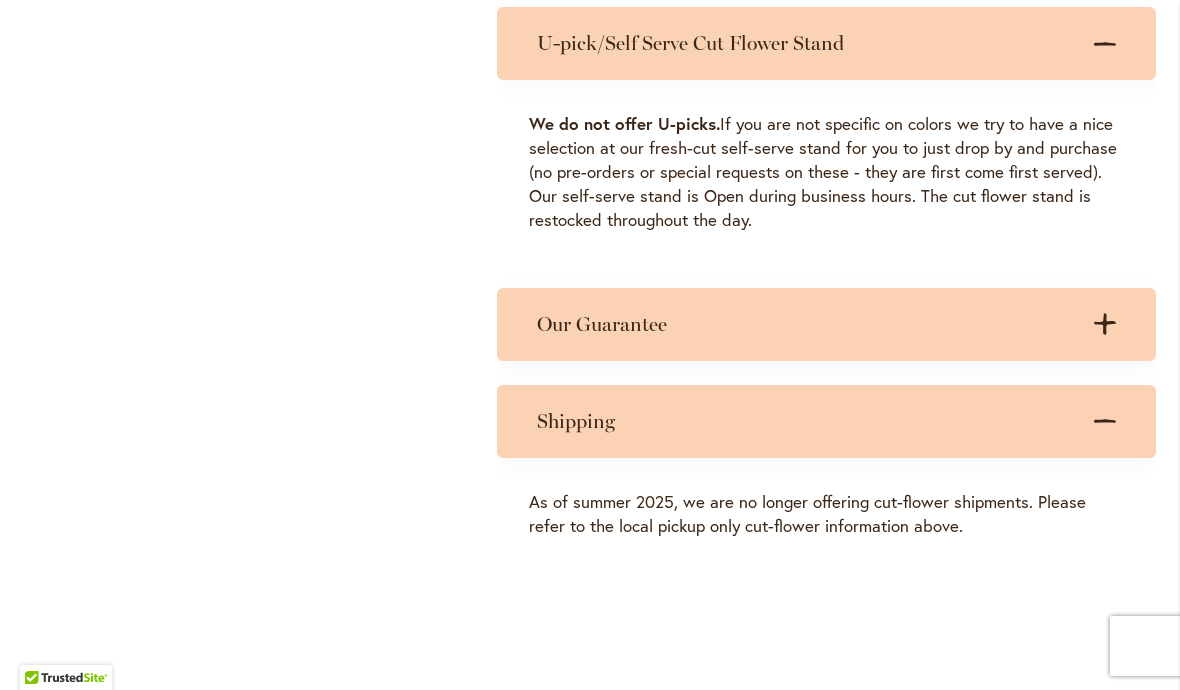 click on ".cls-1 {
fill: #3c2616;
stroke-width: 0px;
}" 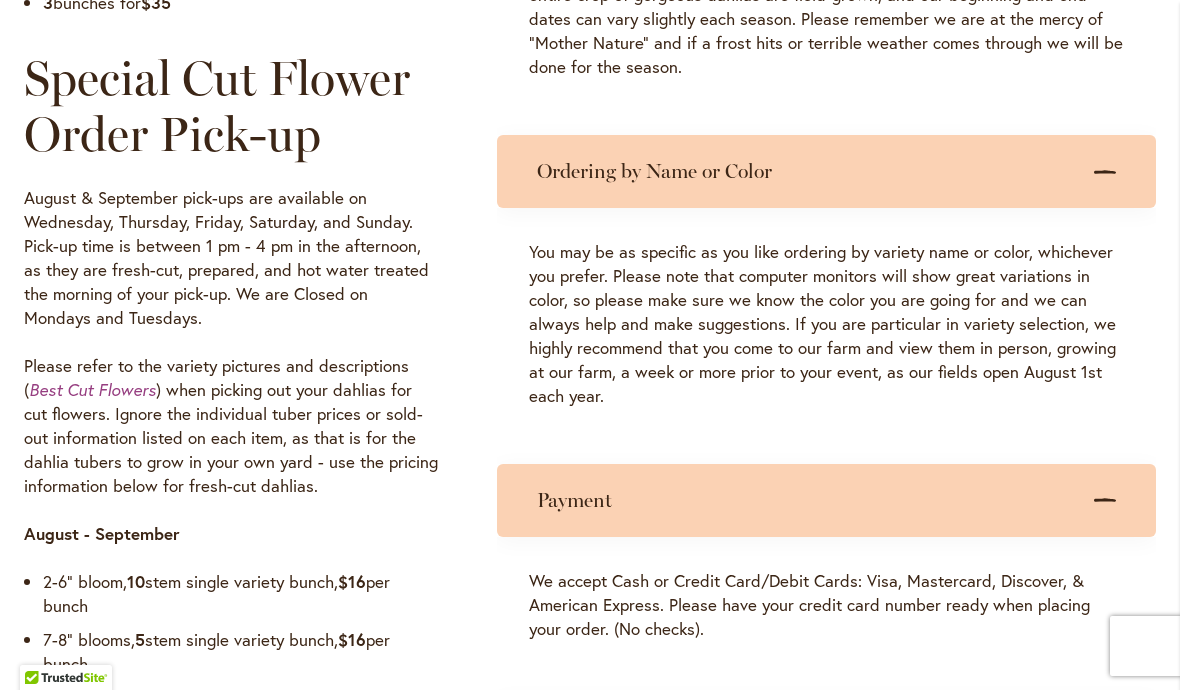 scroll, scrollTop: 1534, scrollLeft: 0, axis: vertical 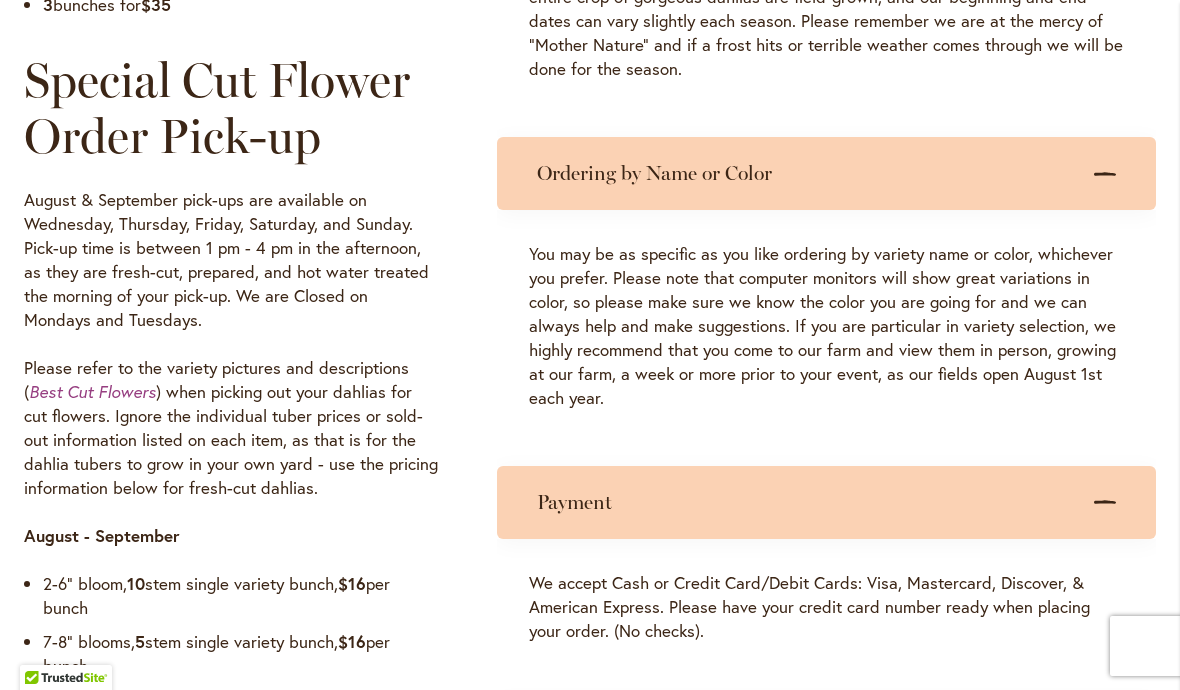 click on "Best Cut Flowers" at bounding box center (92, 391) 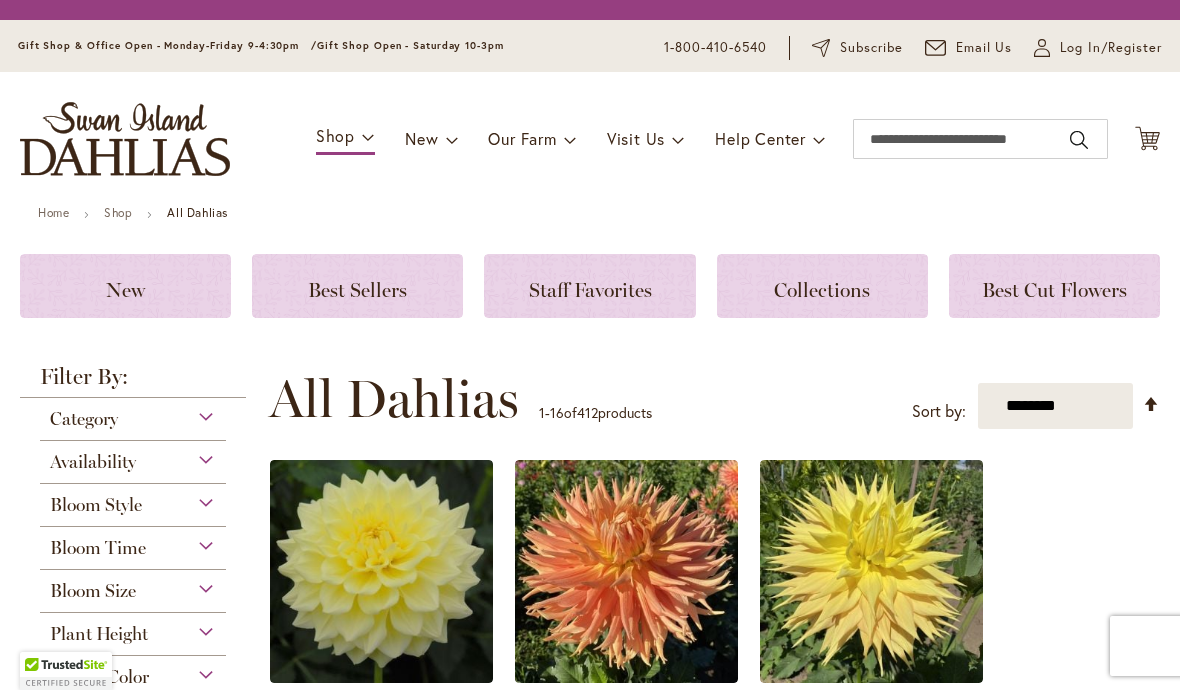 scroll, scrollTop: 0, scrollLeft: 0, axis: both 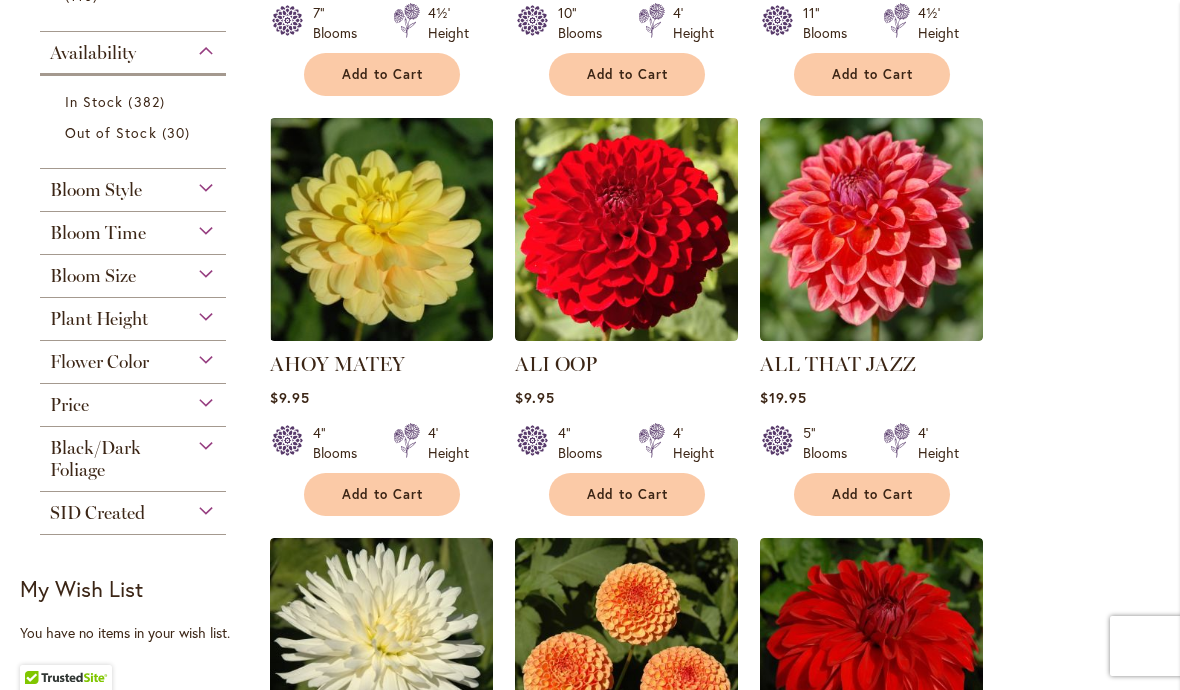 click on "Flower Color" at bounding box center [133, 357] 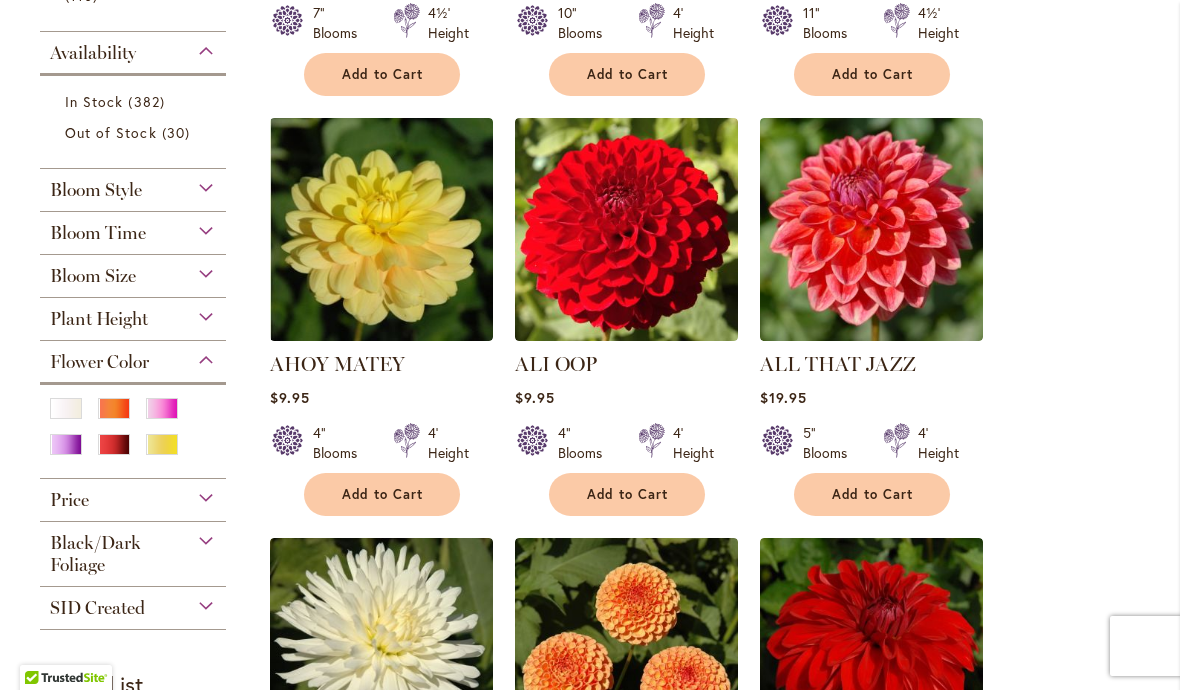 click at bounding box center [114, 444] 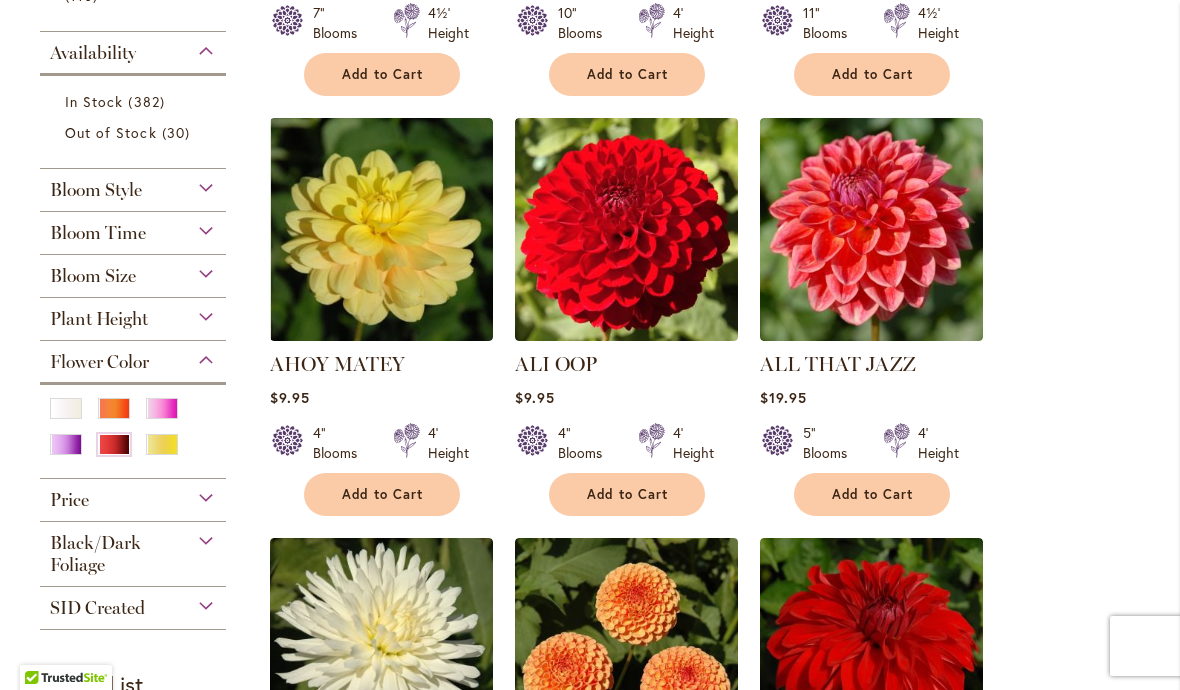 click on "Flower Color" at bounding box center (133, 357) 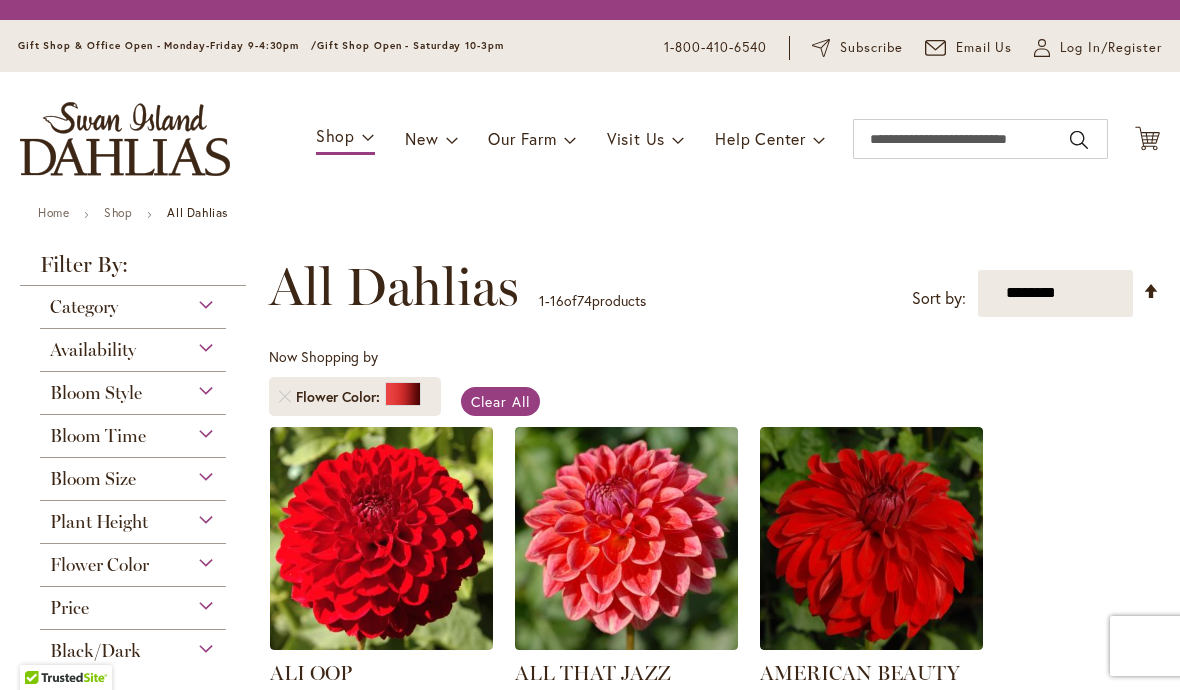scroll, scrollTop: 0, scrollLeft: 0, axis: both 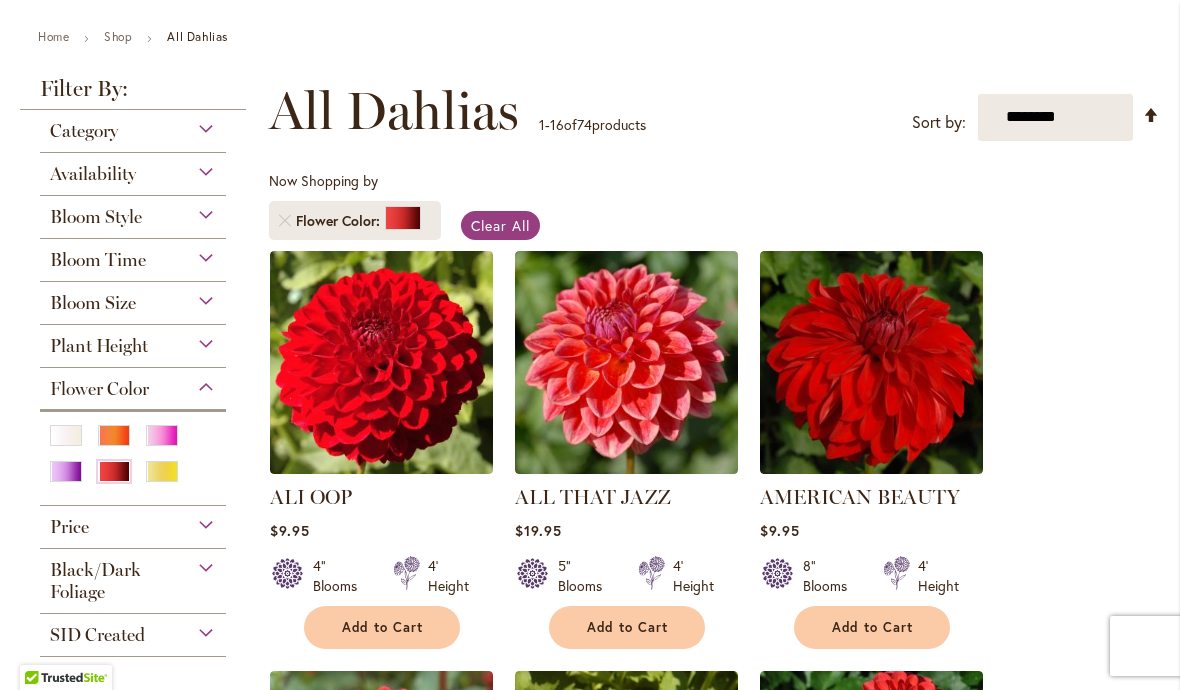 click at bounding box center [66, 471] 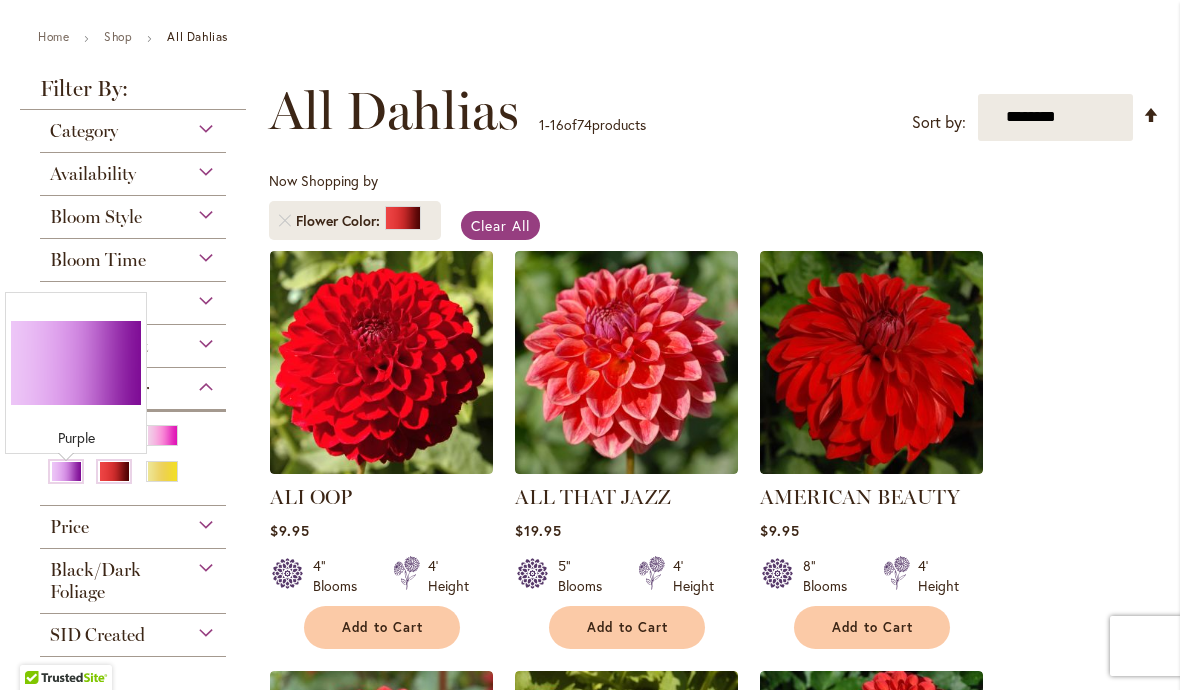 click on "Flower Color" at bounding box center (133, 437) 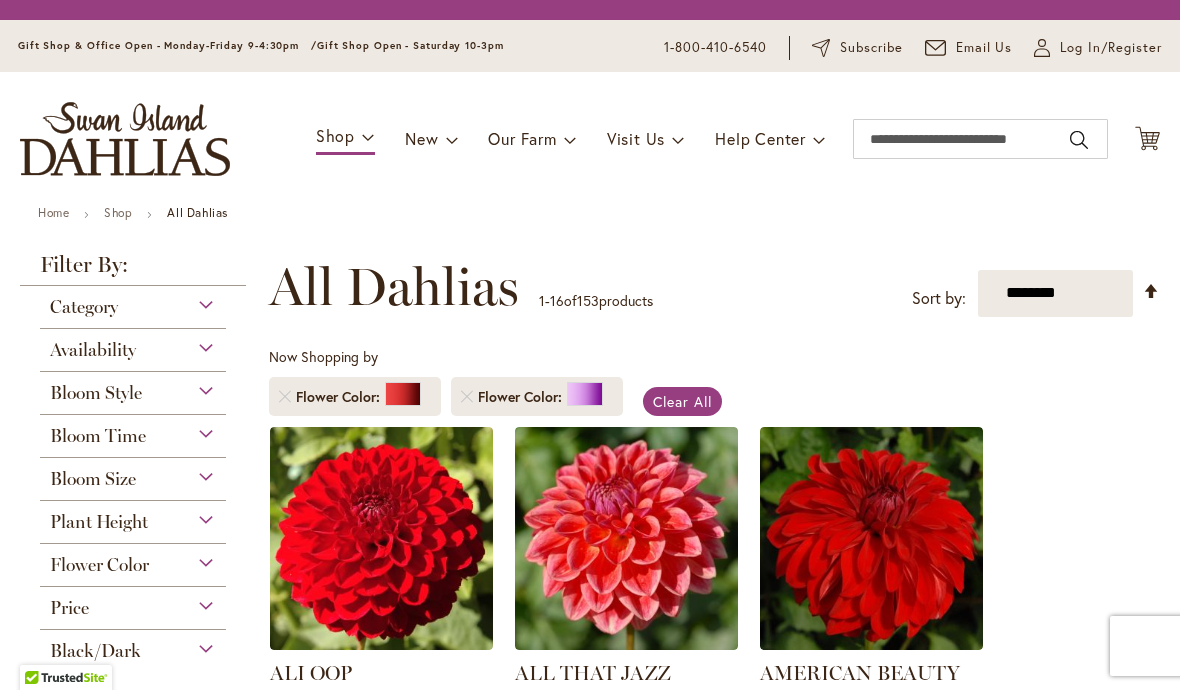 scroll, scrollTop: 0, scrollLeft: 0, axis: both 